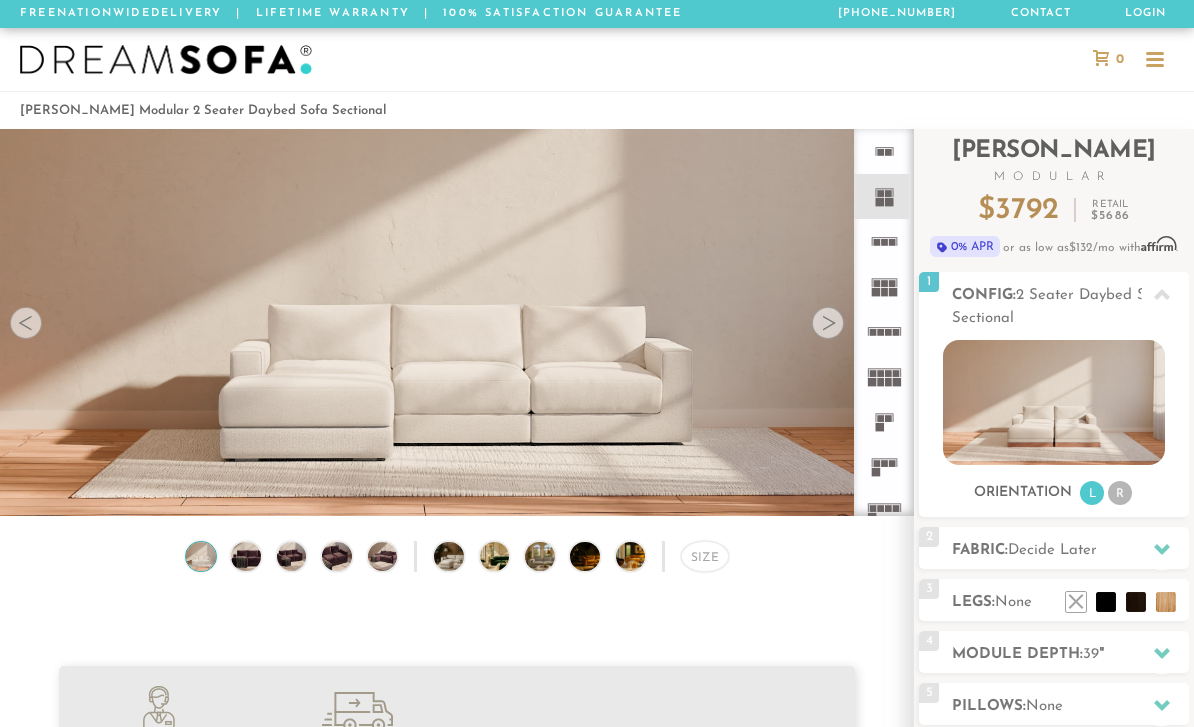 scroll, scrollTop: 0, scrollLeft: 0, axis: both 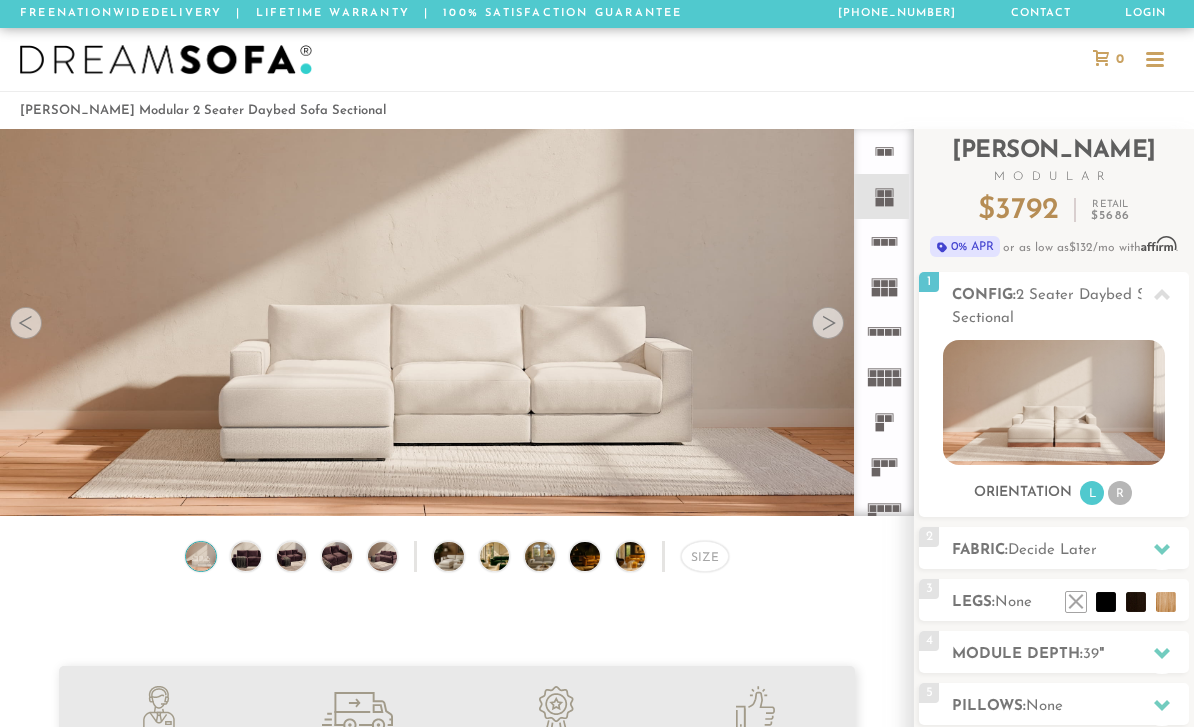 click at bounding box center [828, 323] 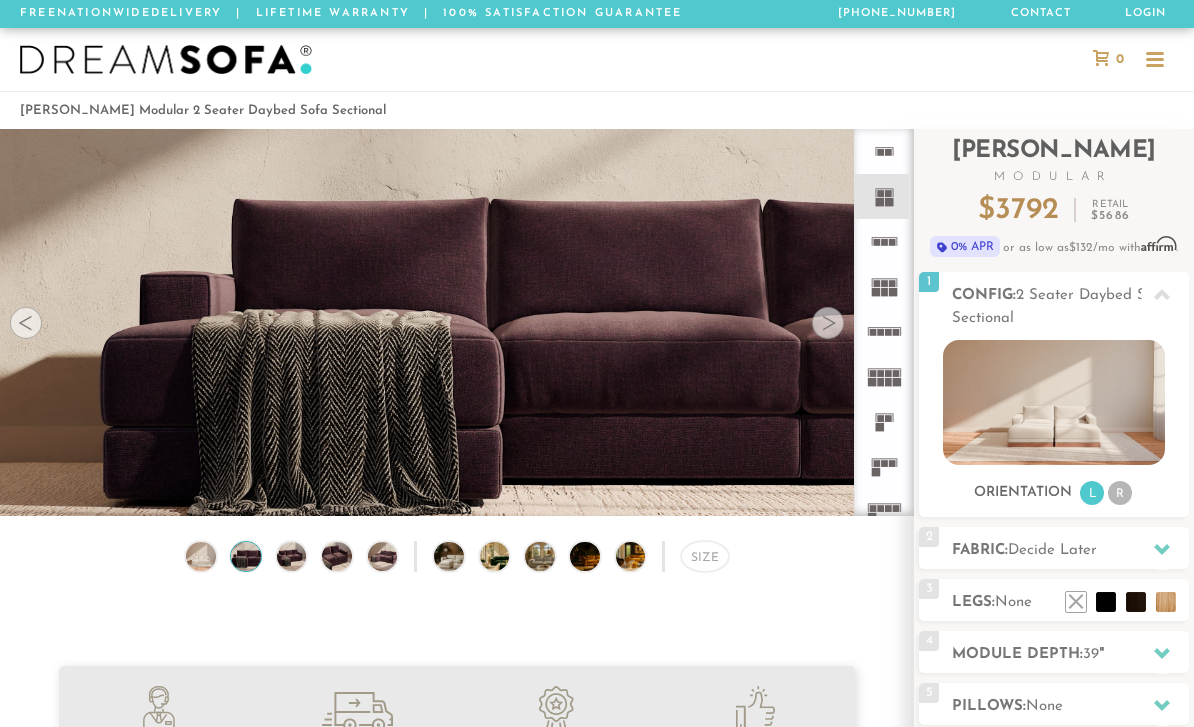 click at bounding box center [828, 323] 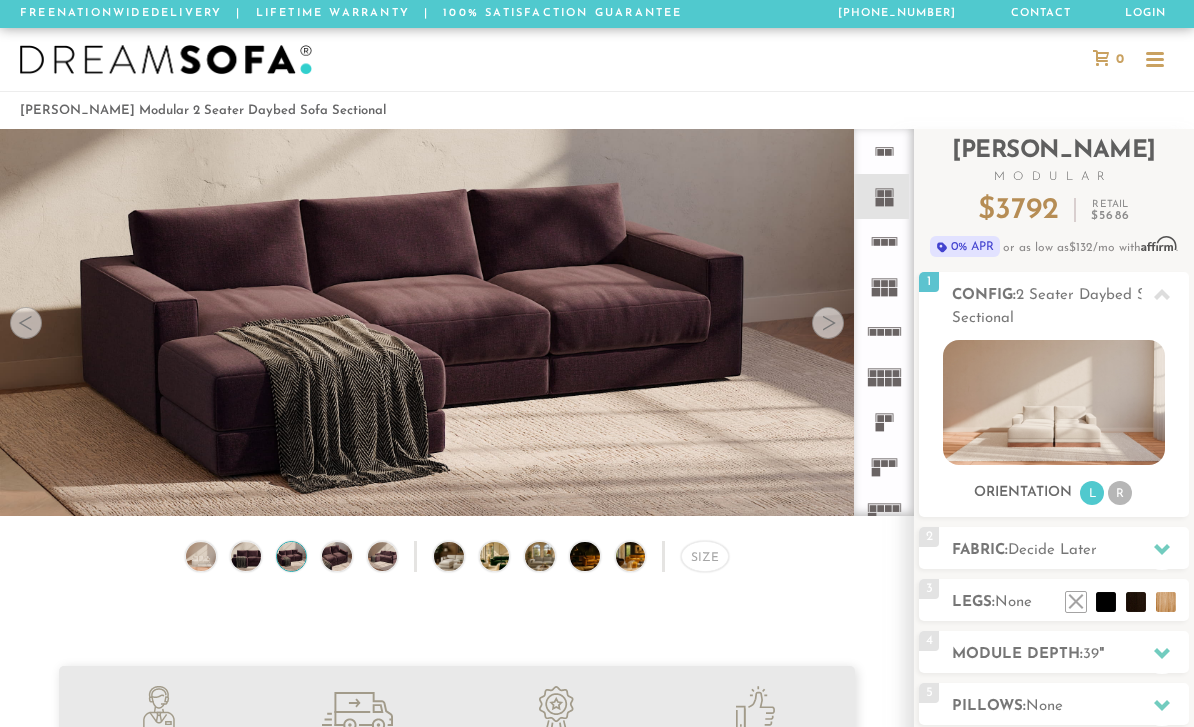 click at bounding box center (828, 323) 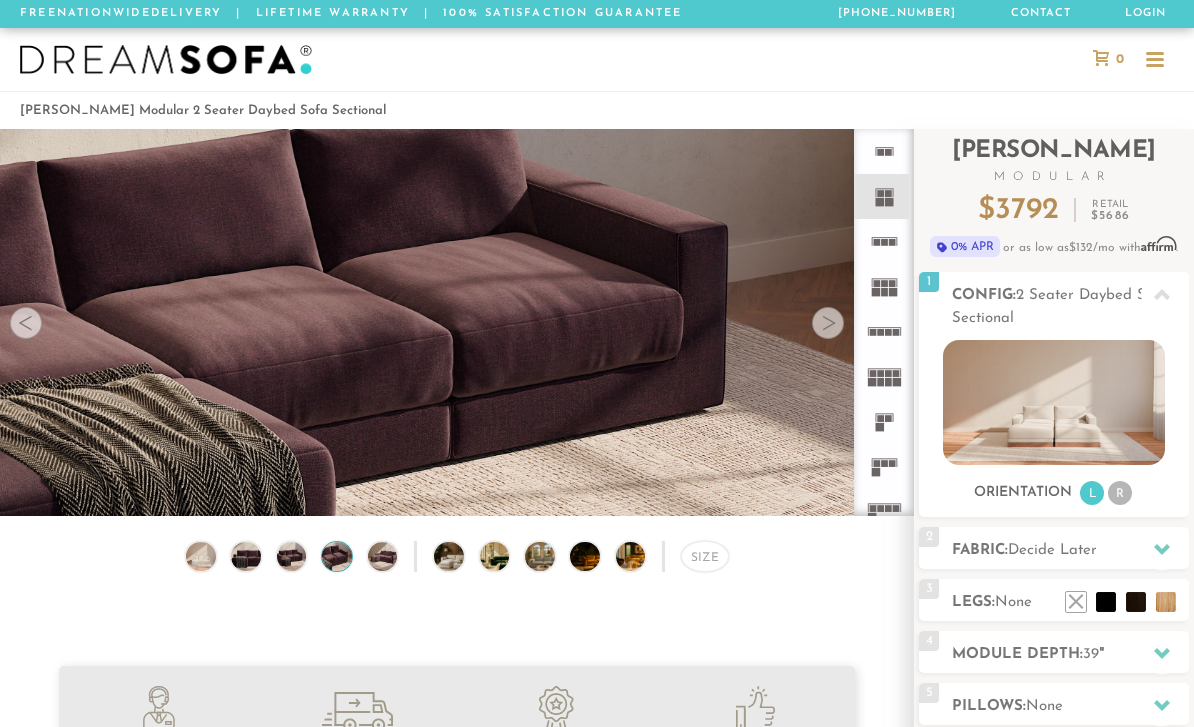 click at bounding box center [828, 323] 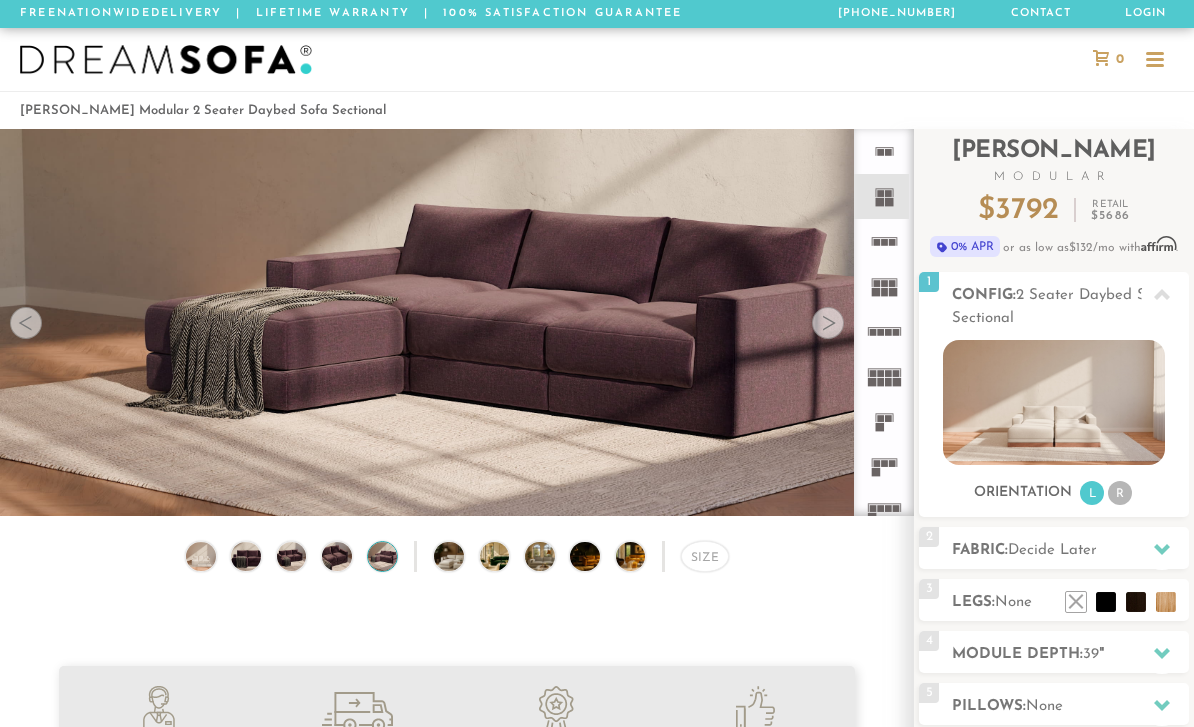 click at bounding box center [828, 323] 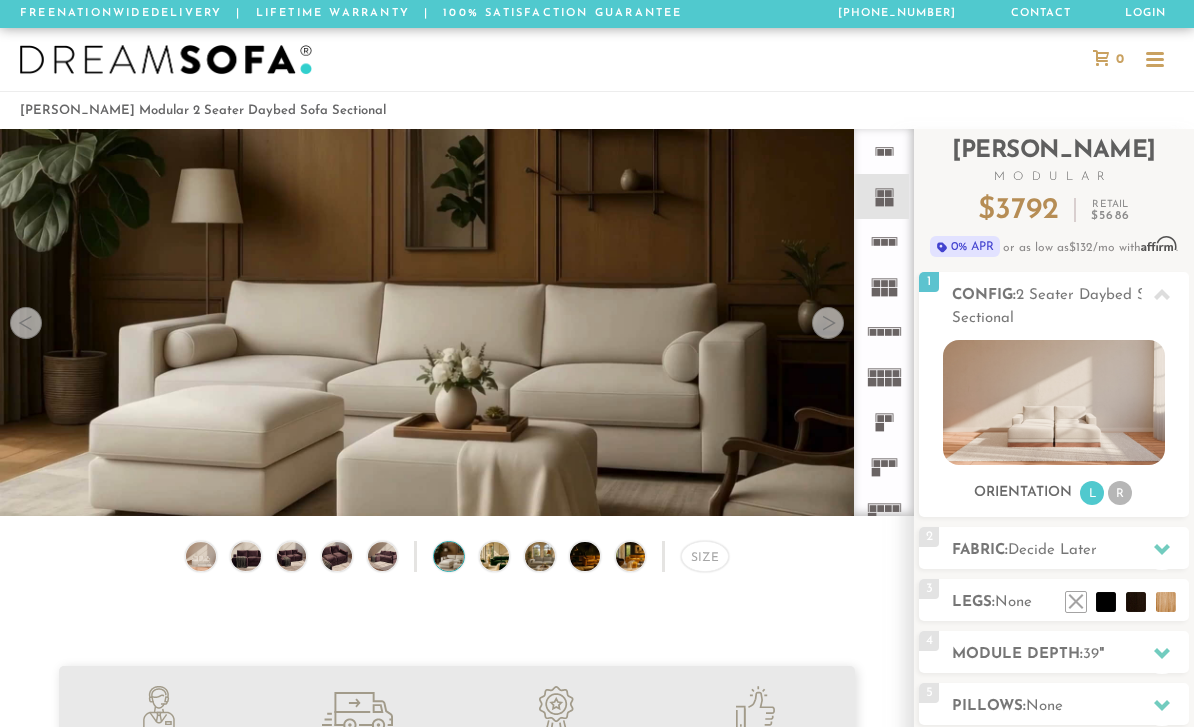 click at bounding box center [828, 323] 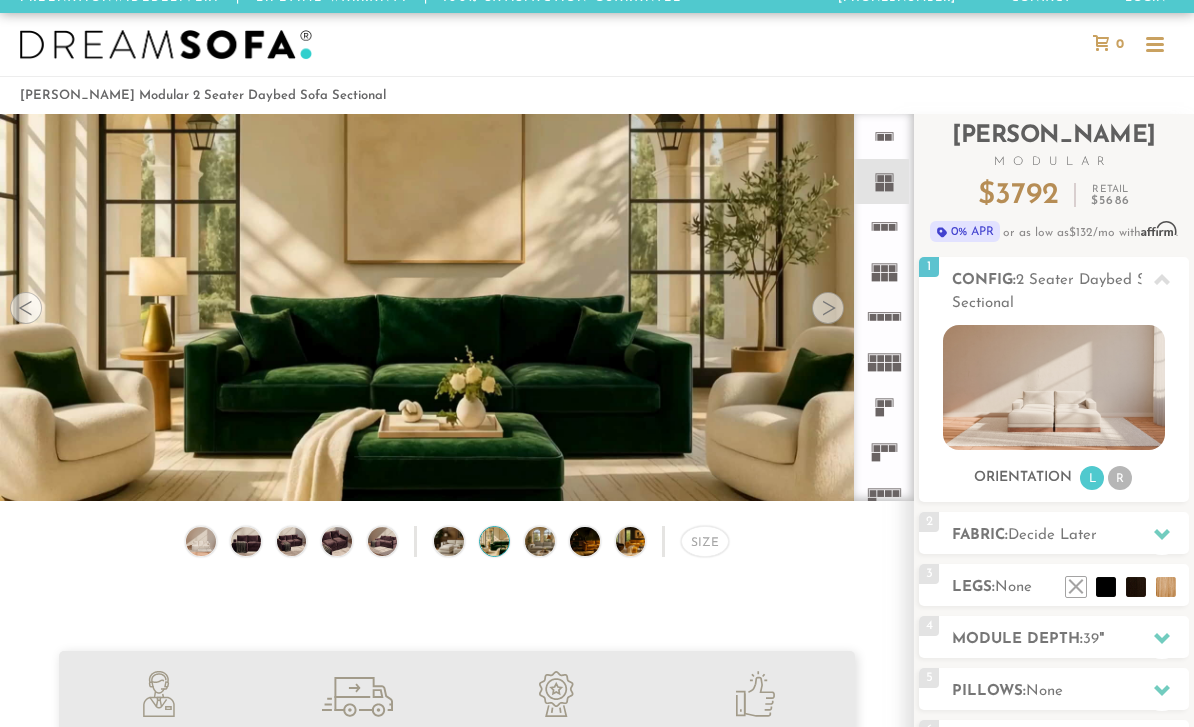 scroll, scrollTop: 0, scrollLeft: 0, axis: both 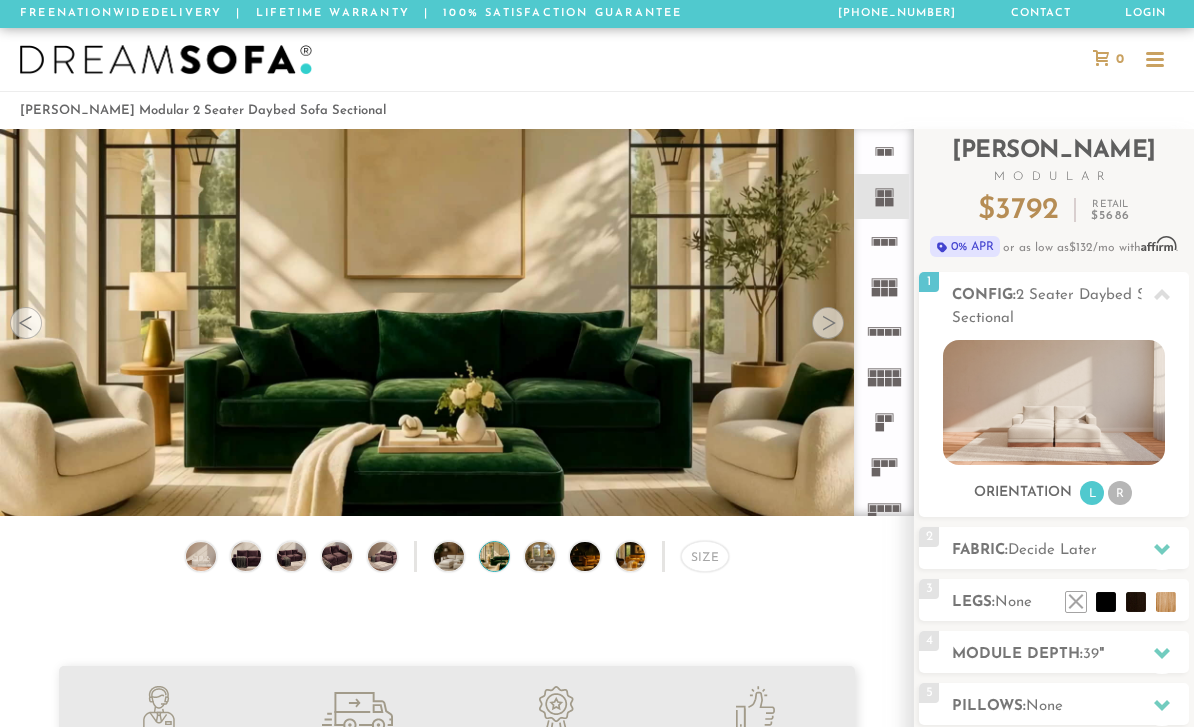 click at bounding box center [828, 323] 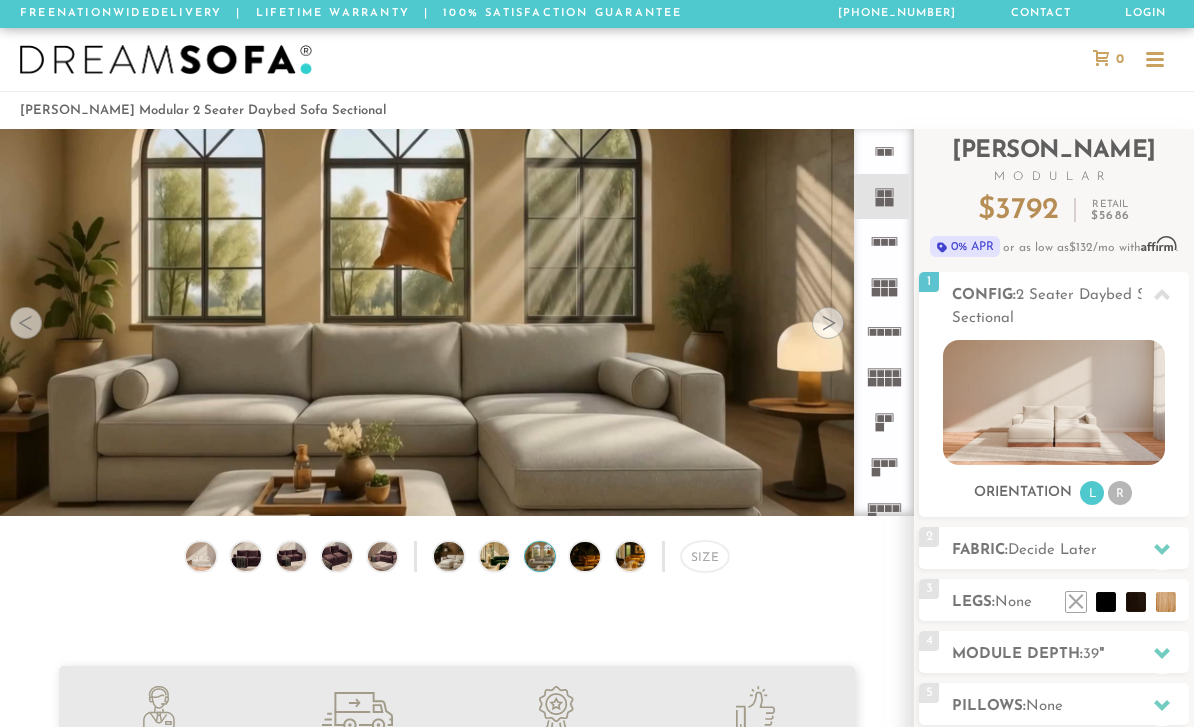 click at bounding box center (828, 323) 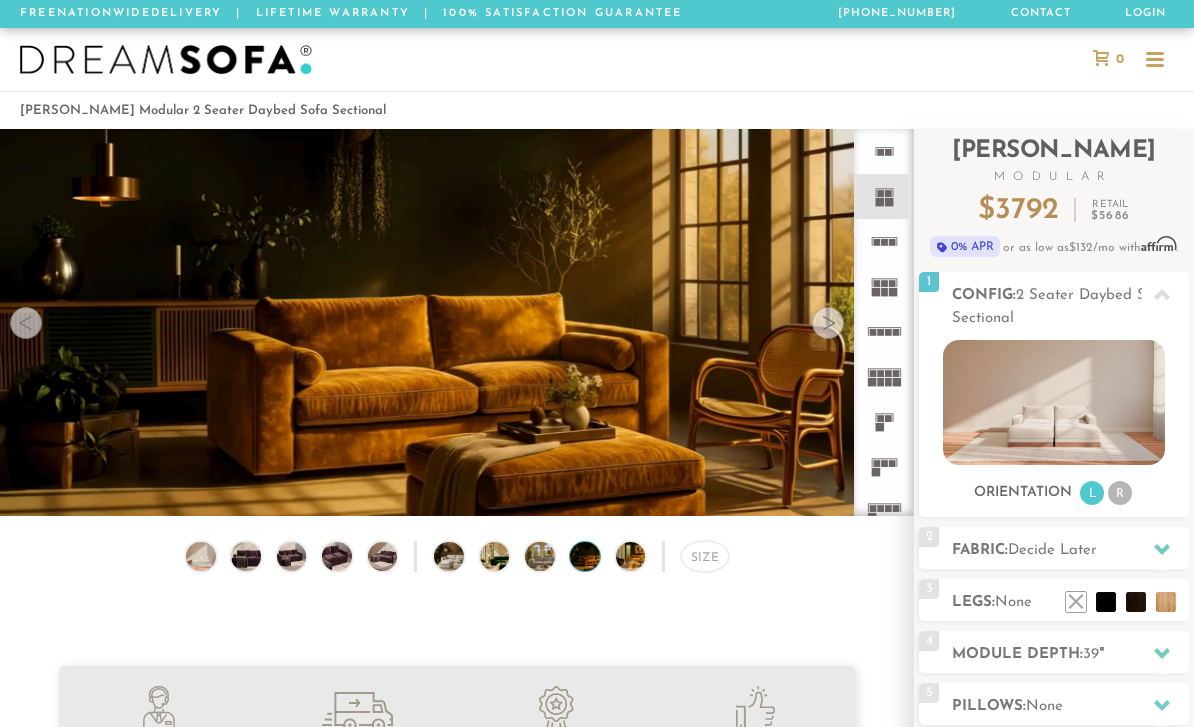 click at bounding box center [828, 323] 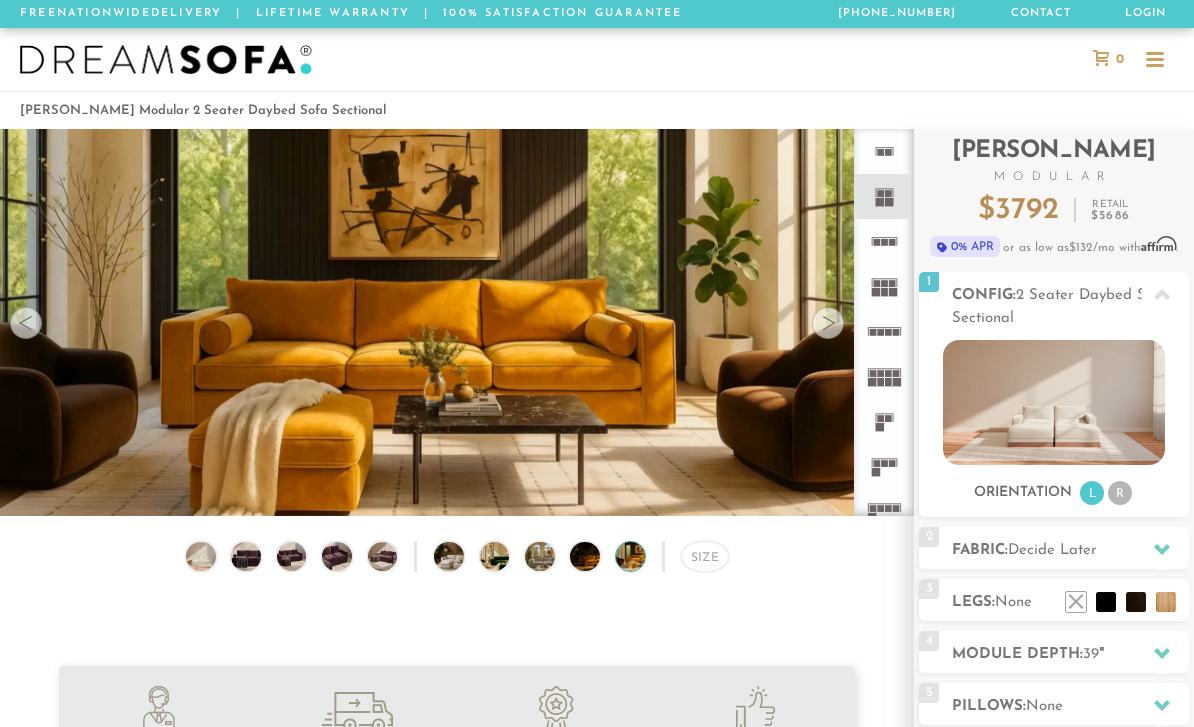 click at bounding box center (828, 323) 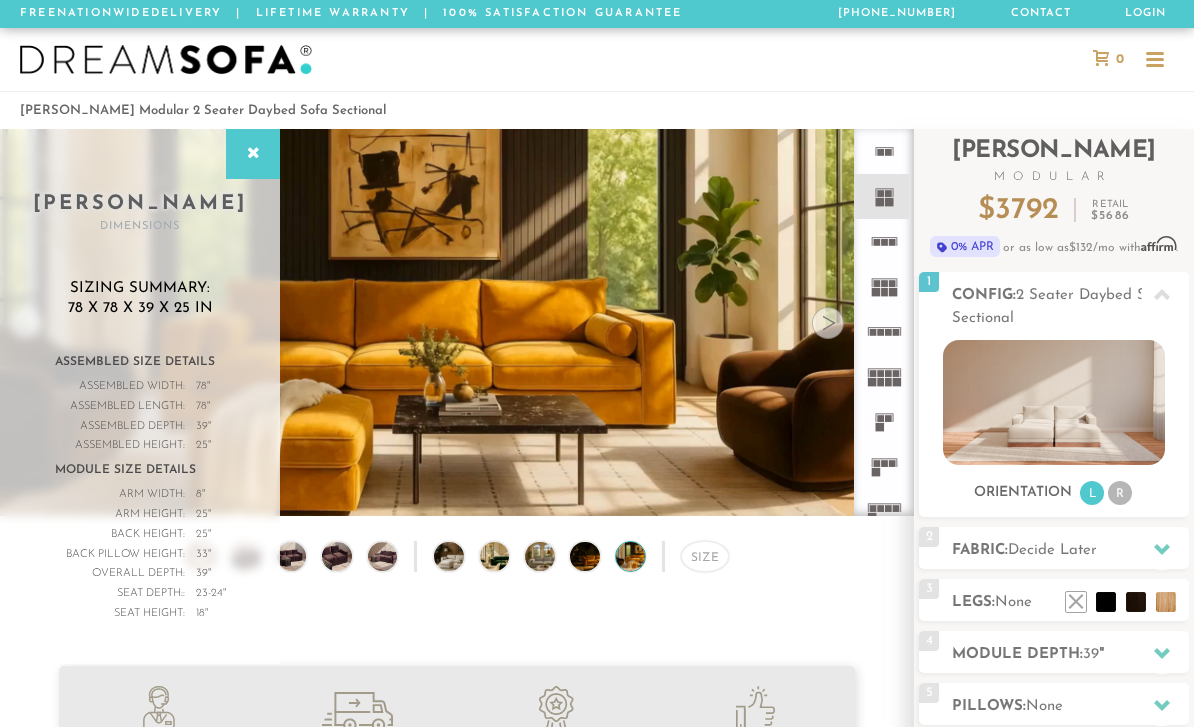click at bounding box center (828, 323) 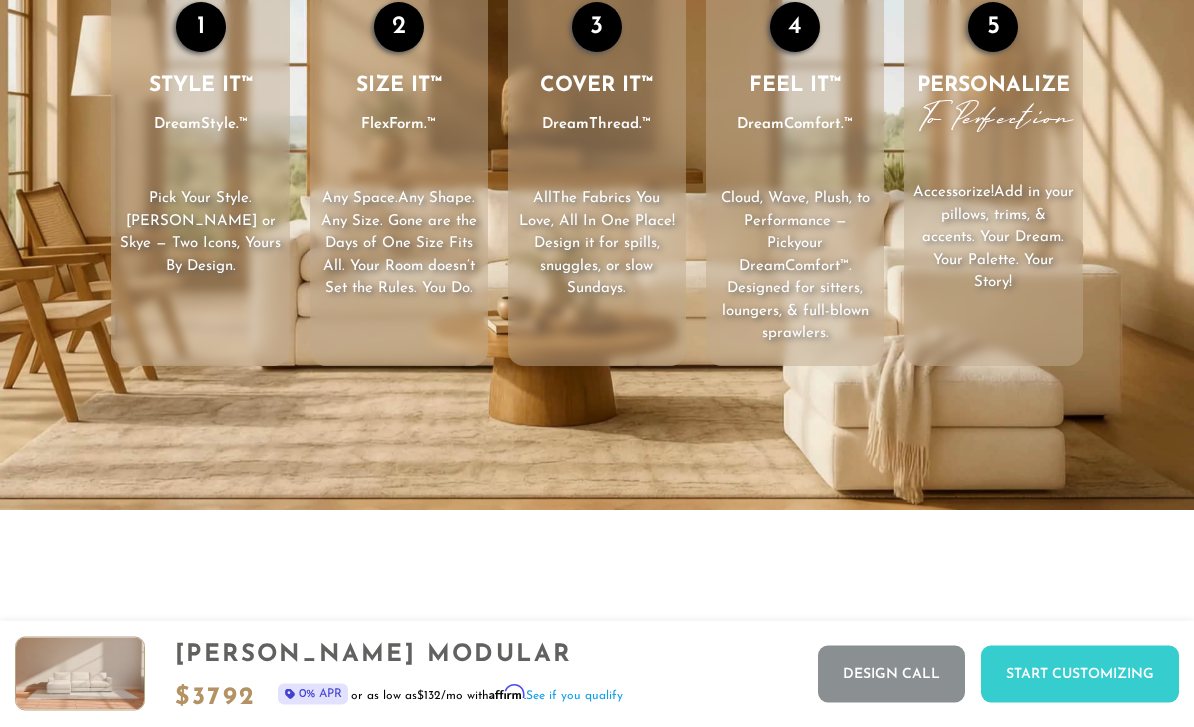 scroll, scrollTop: 2845, scrollLeft: 0, axis: vertical 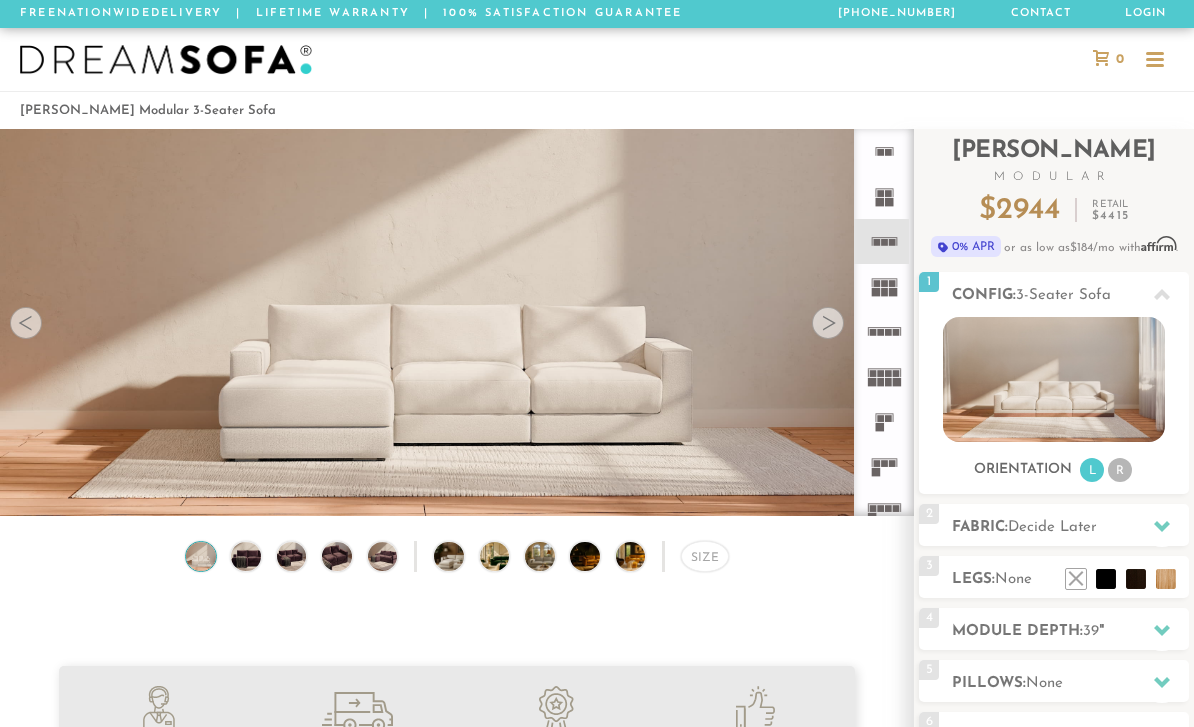 click on "R" at bounding box center (1120, 470) 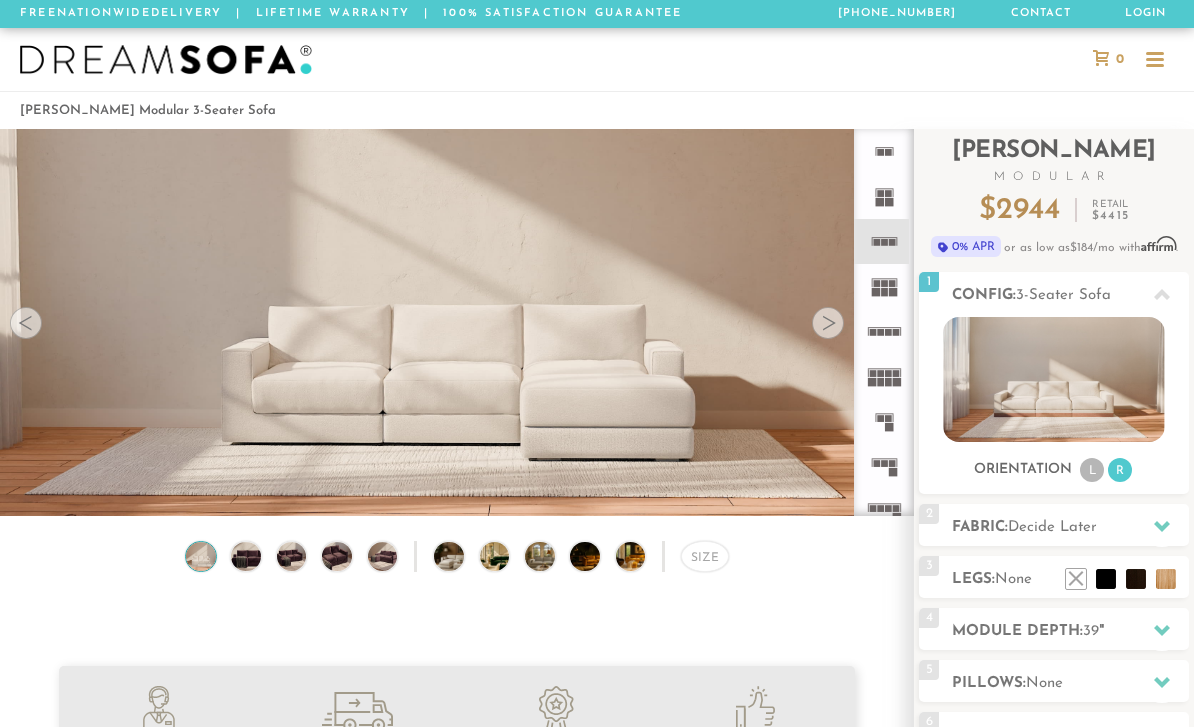 click on "L" at bounding box center [1092, 470] 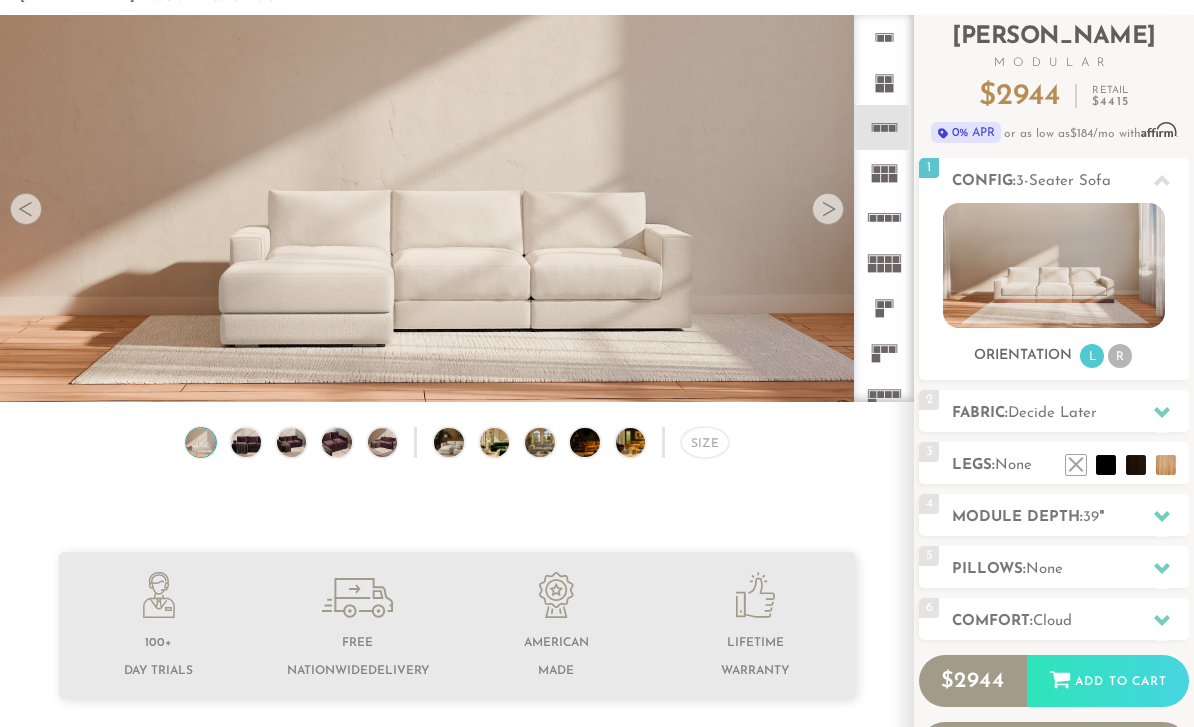 scroll, scrollTop: 114, scrollLeft: 0, axis: vertical 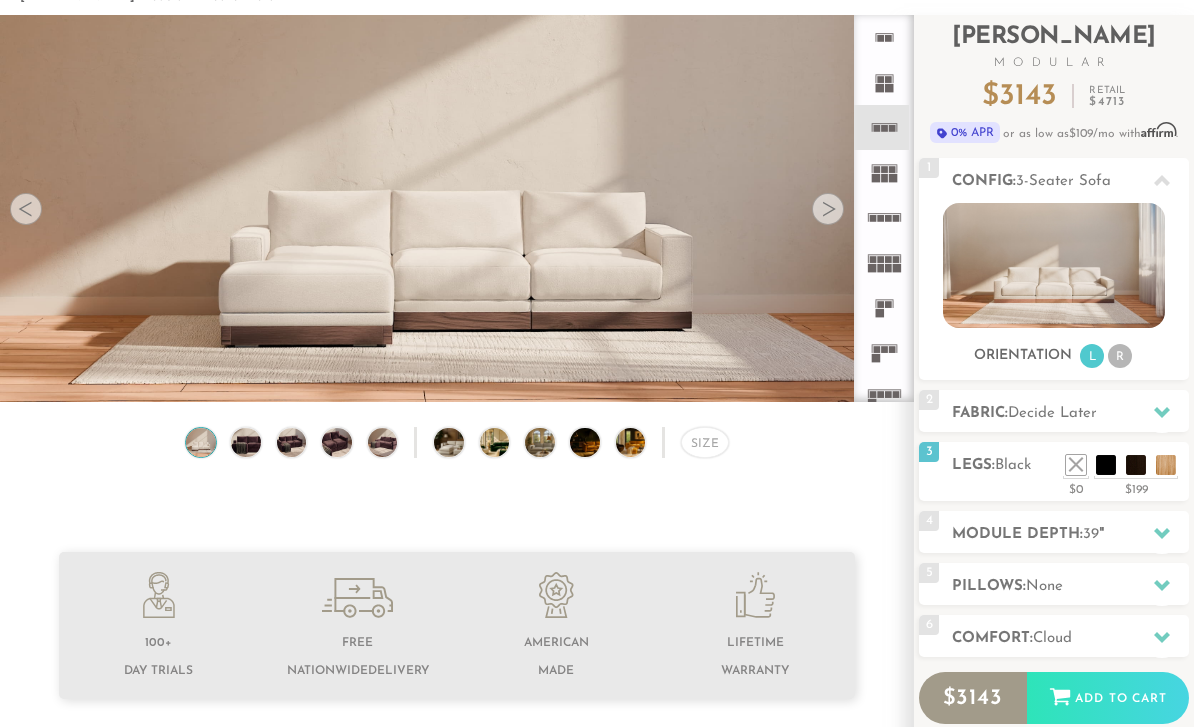click at bounding box center (1136, 465) 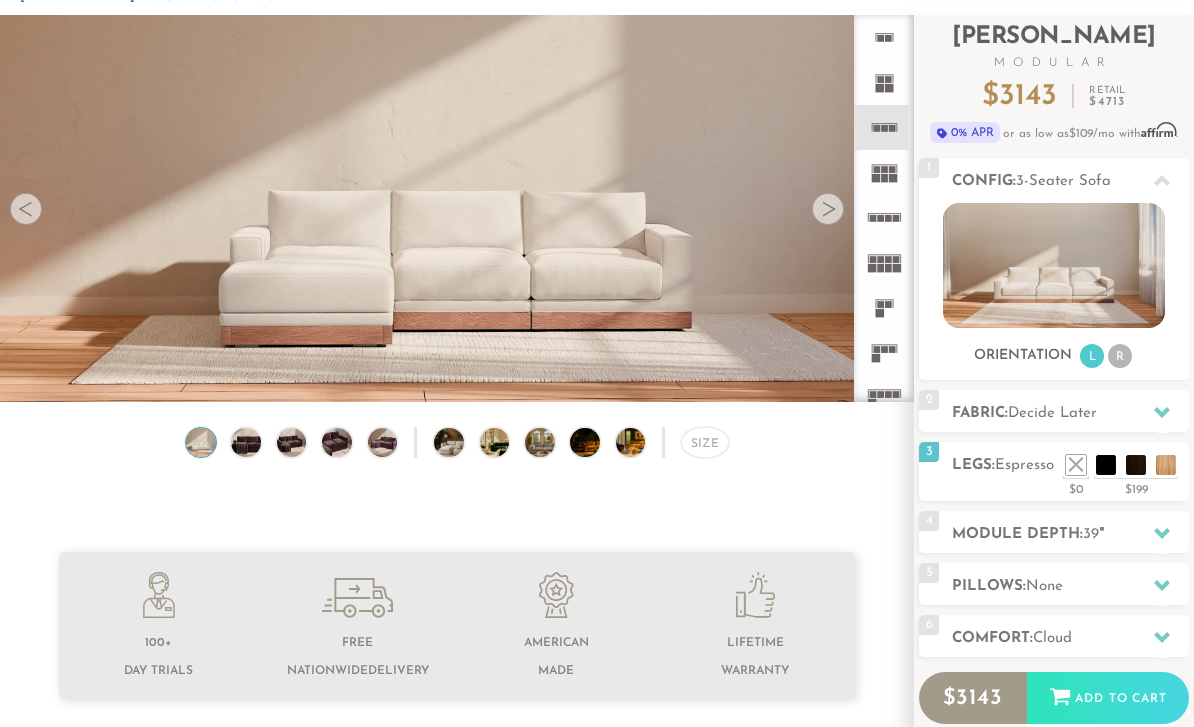 click at bounding box center (1166, 465) 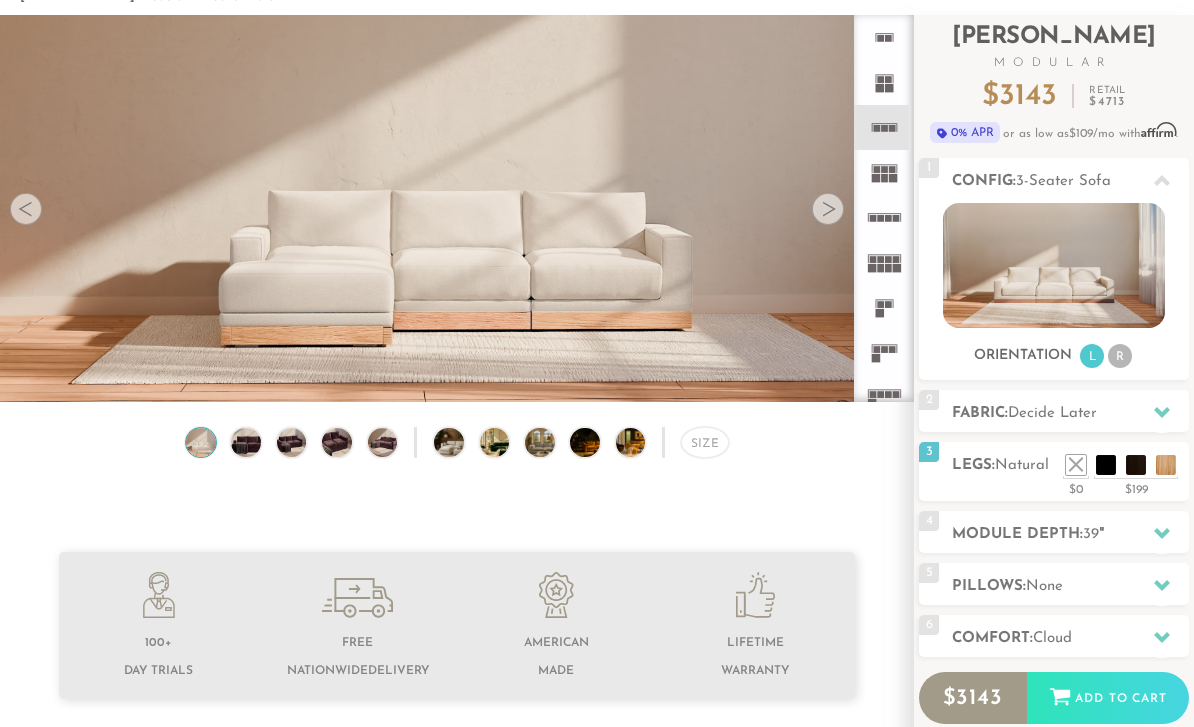 click at bounding box center [1076, 465] 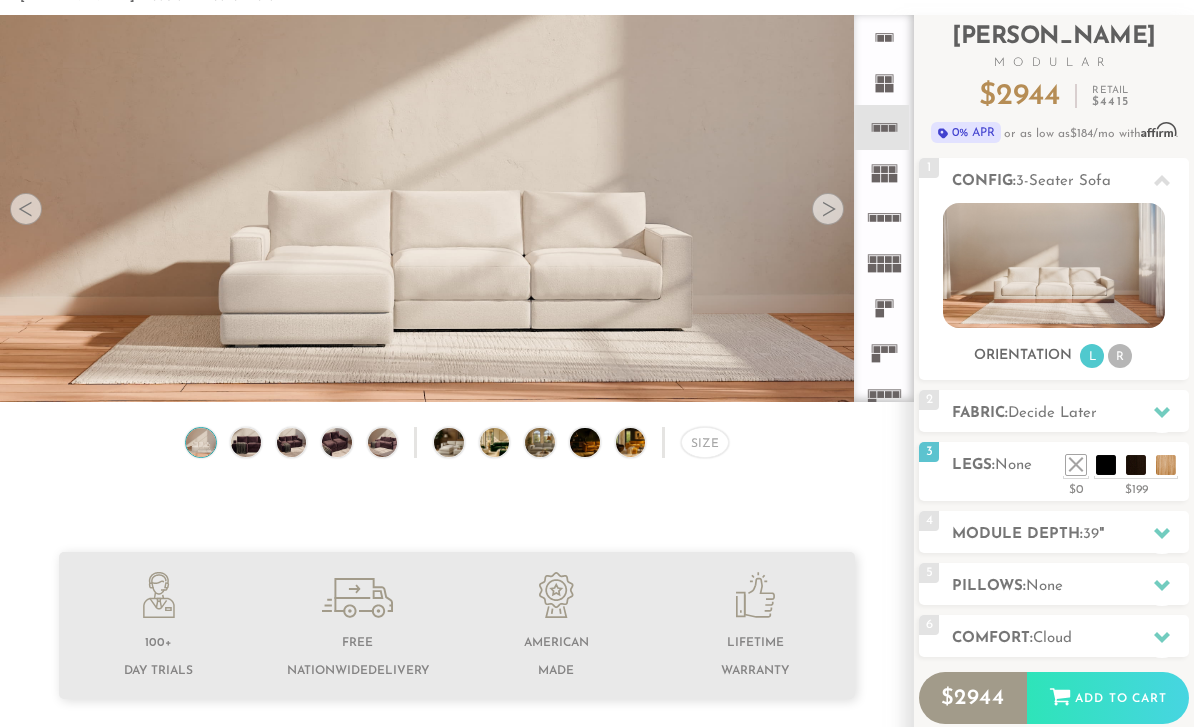 click at bounding box center [1106, 465] 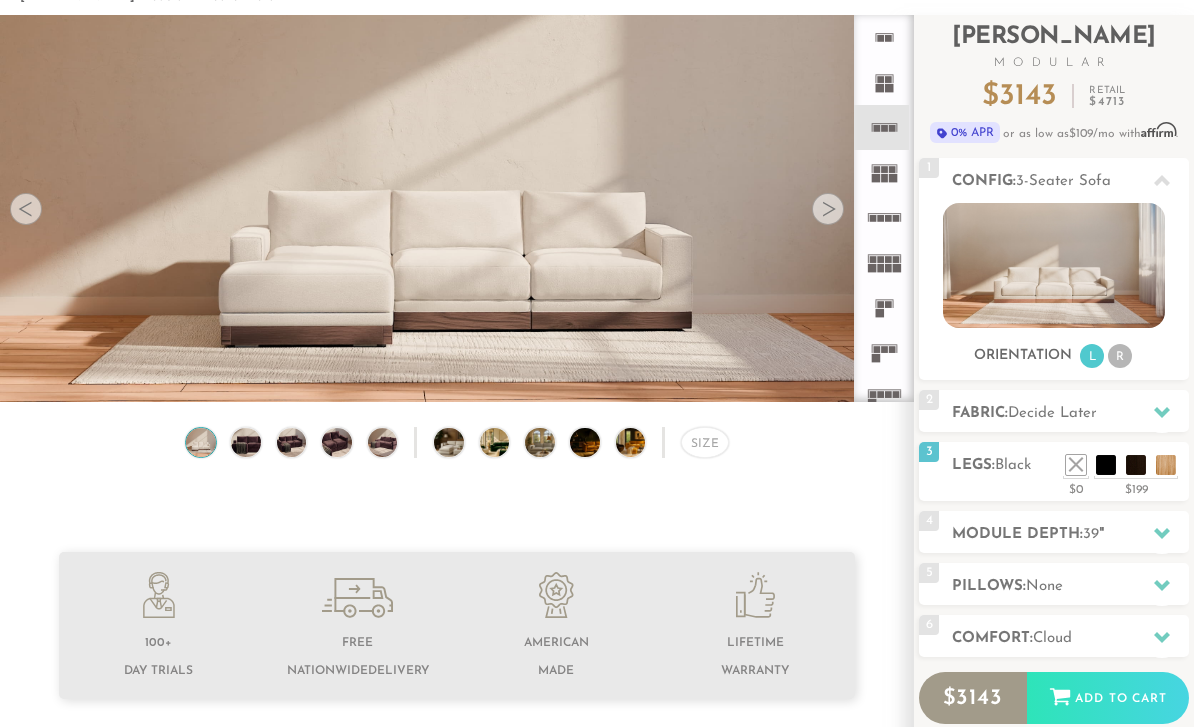 click at bounding box center [1166, 465] 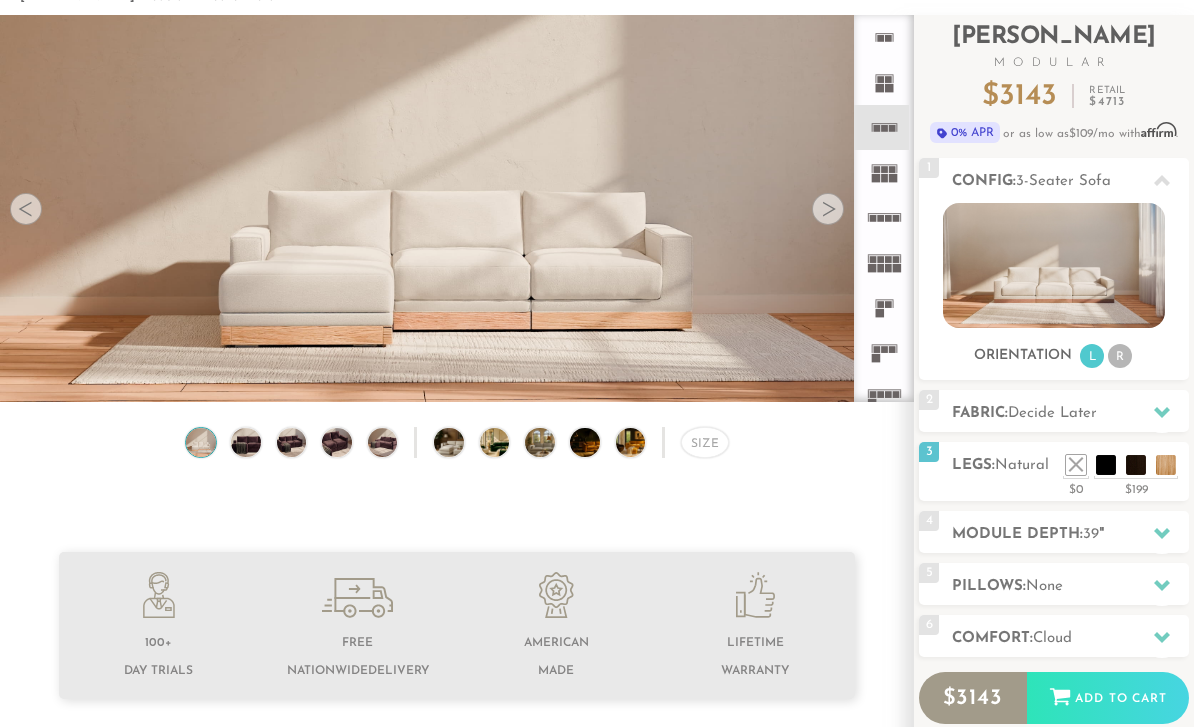 click at bounding box center [1076, 465] 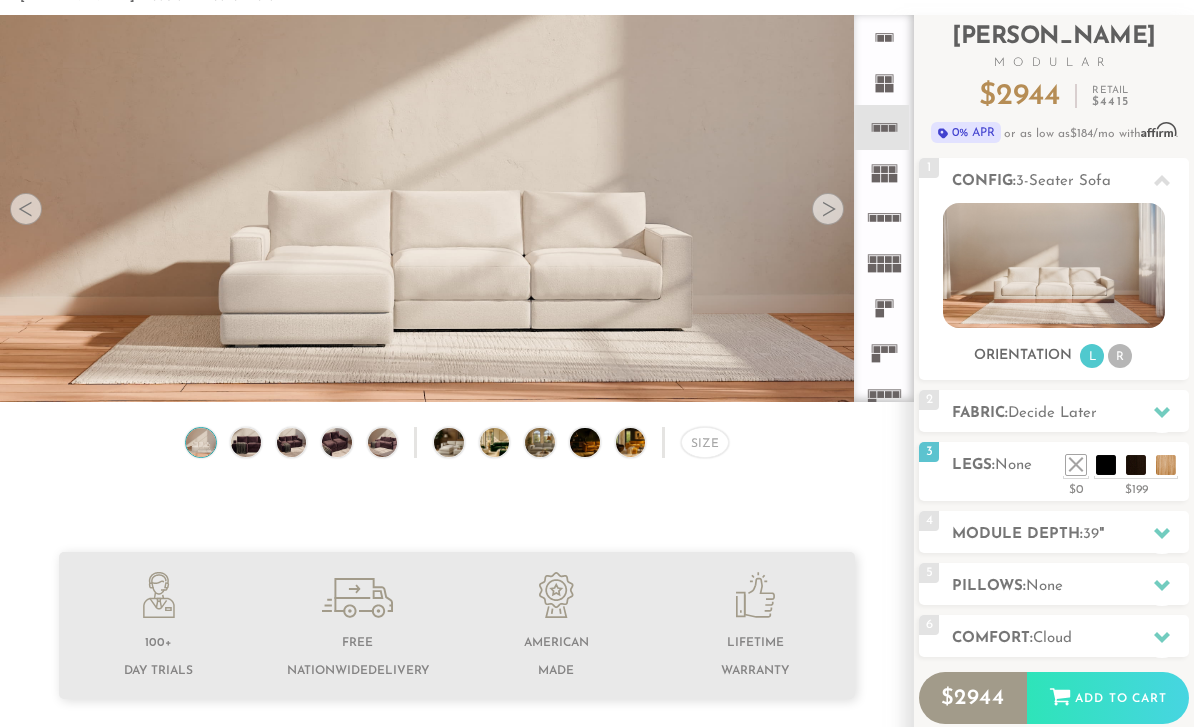 click 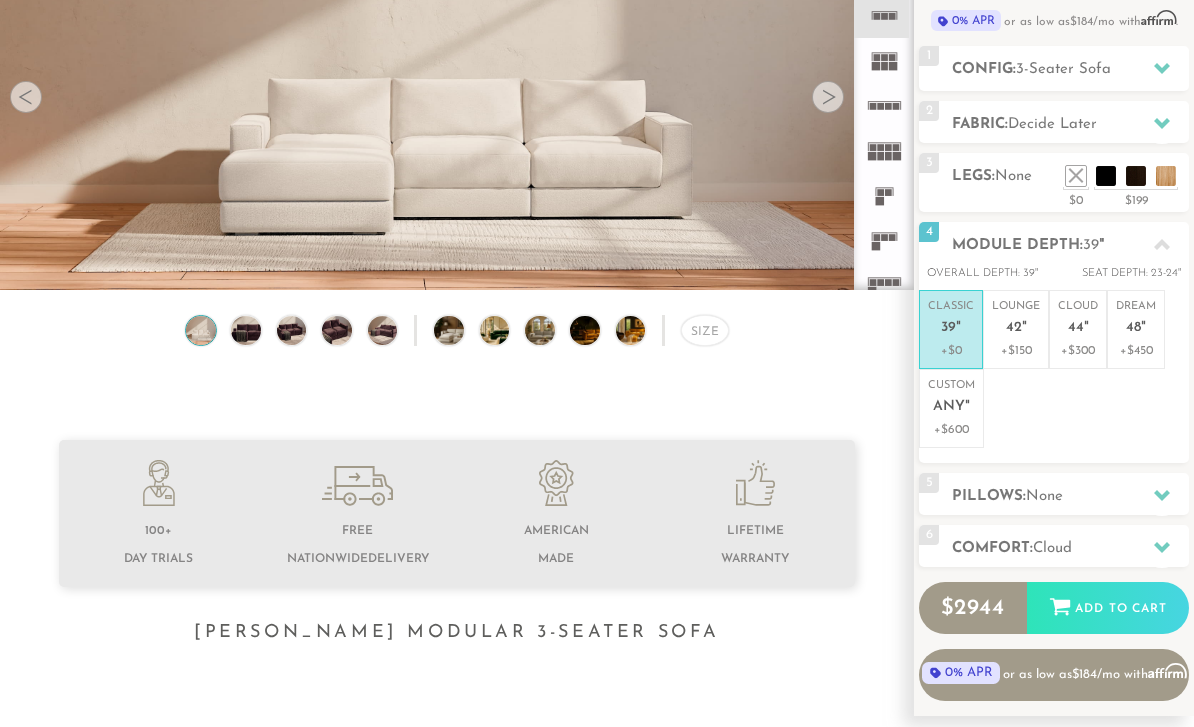 scroll, scrollTop: 232, scrollLeft: 0, axis: vertical 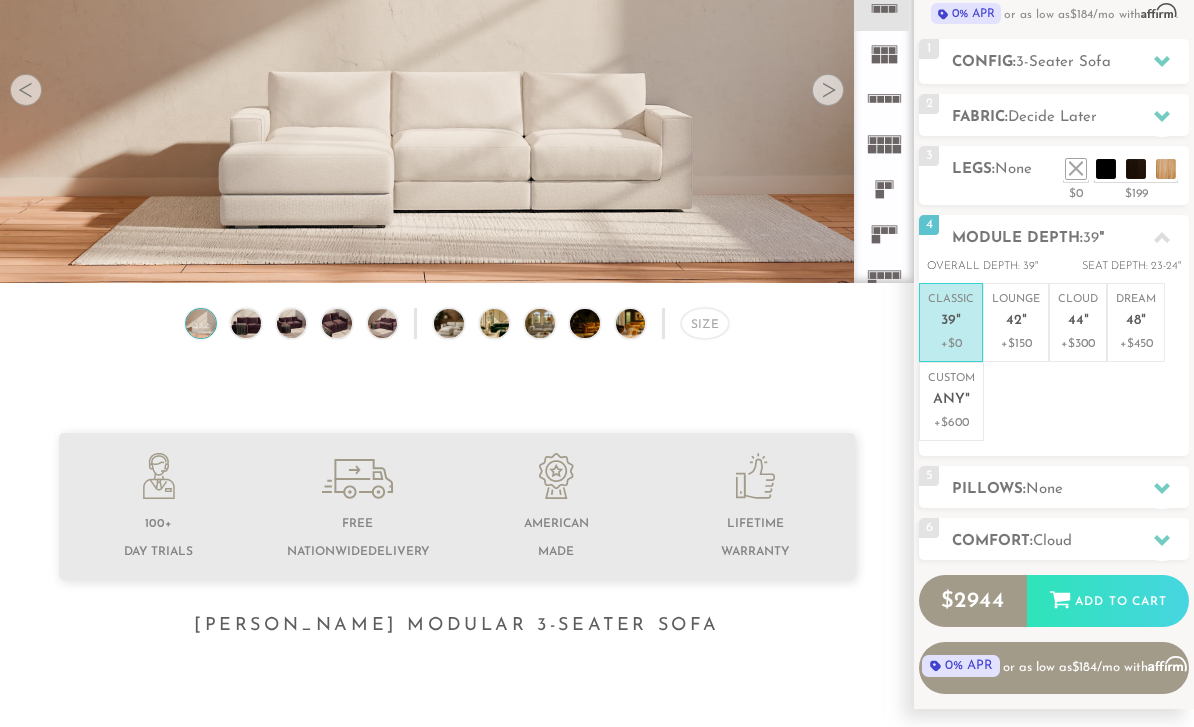 click at bounding box center [1162, 489] 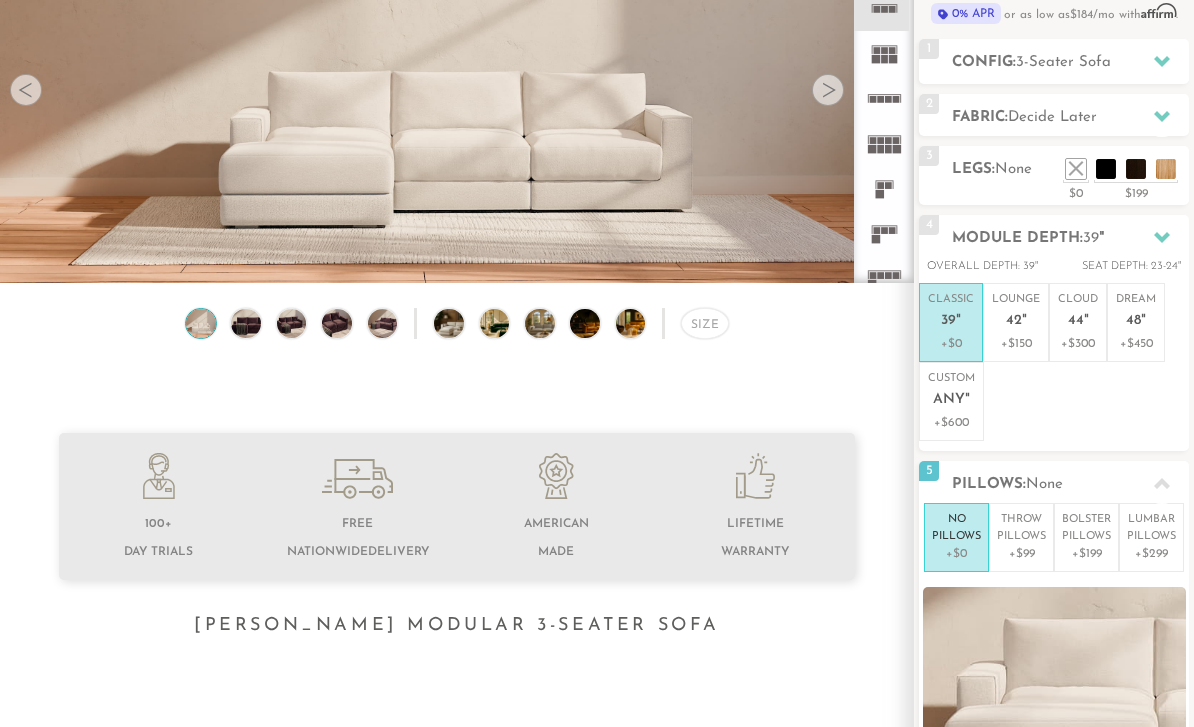 scroll, scrollTop: 233, scrollLeft: 0, axis: vertical 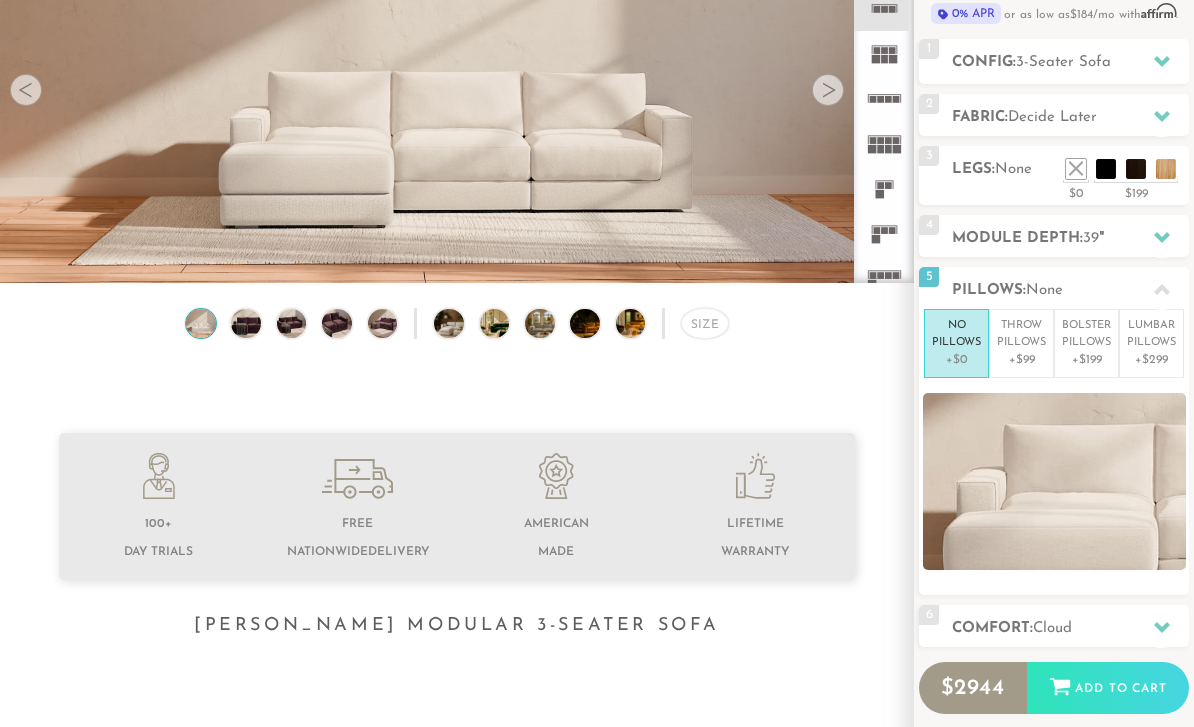 click on "+$199" at bounding box center (1086, 360) 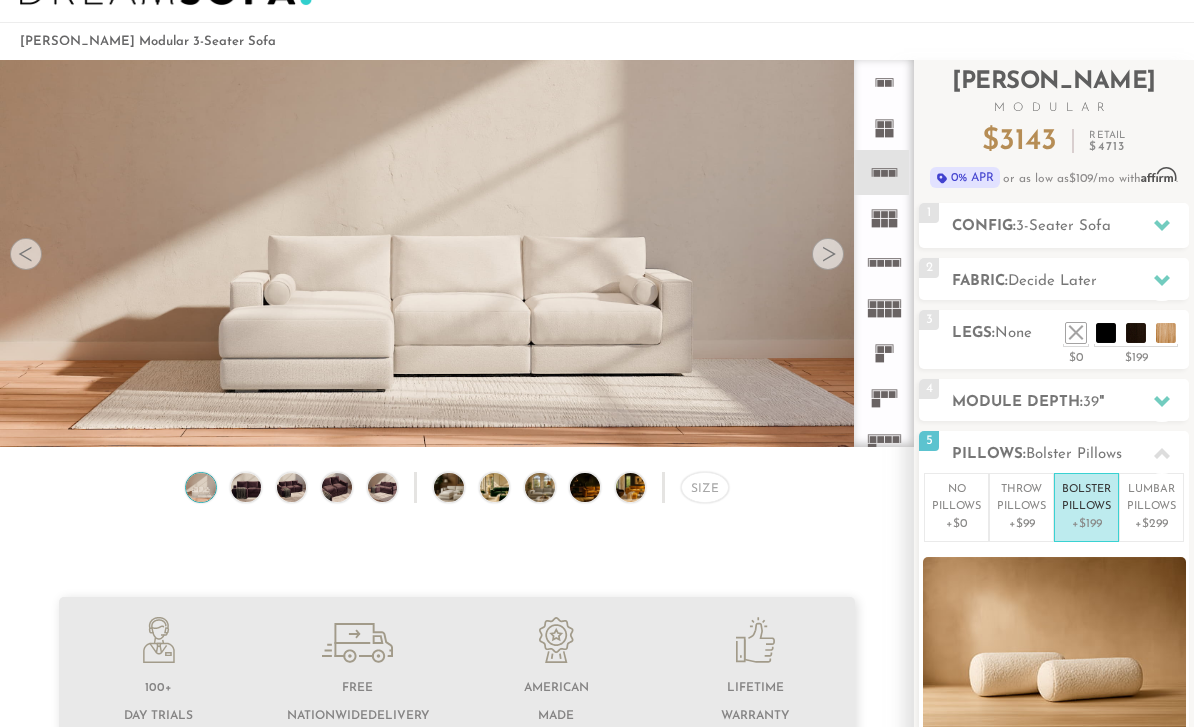 scroll, scrollTop: 109, scrollLeft: 0, axis: vertical 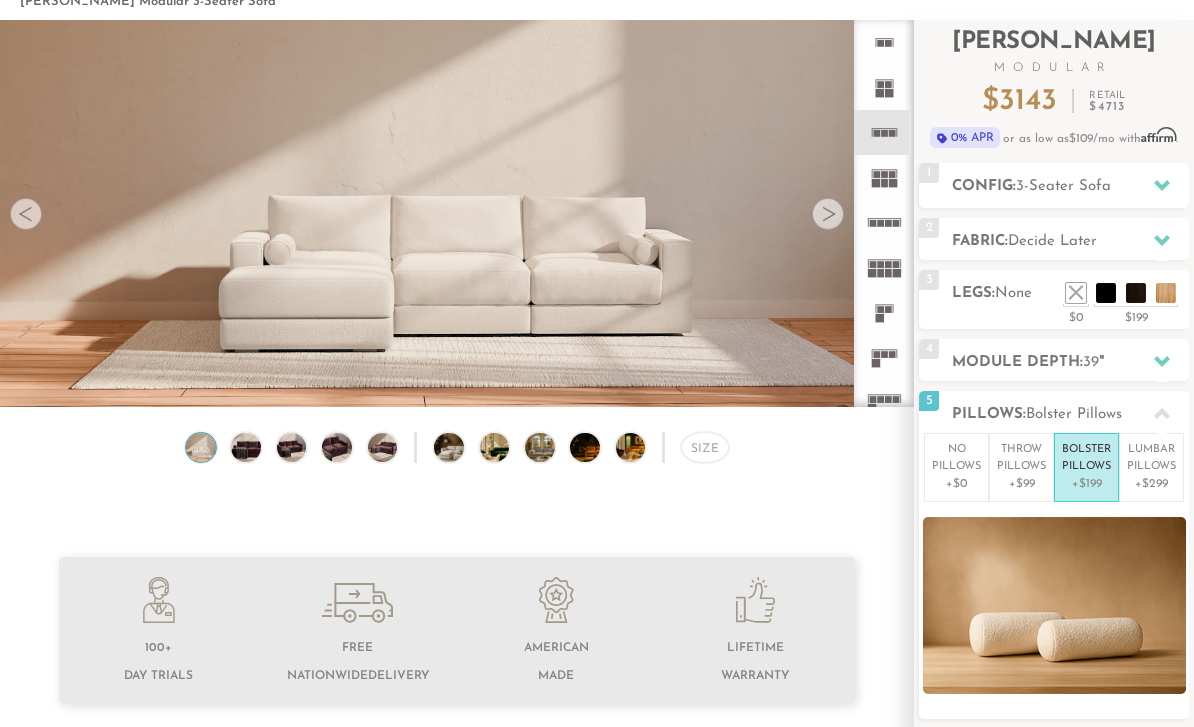 click on "+$0" at bounding box center (956, 484) 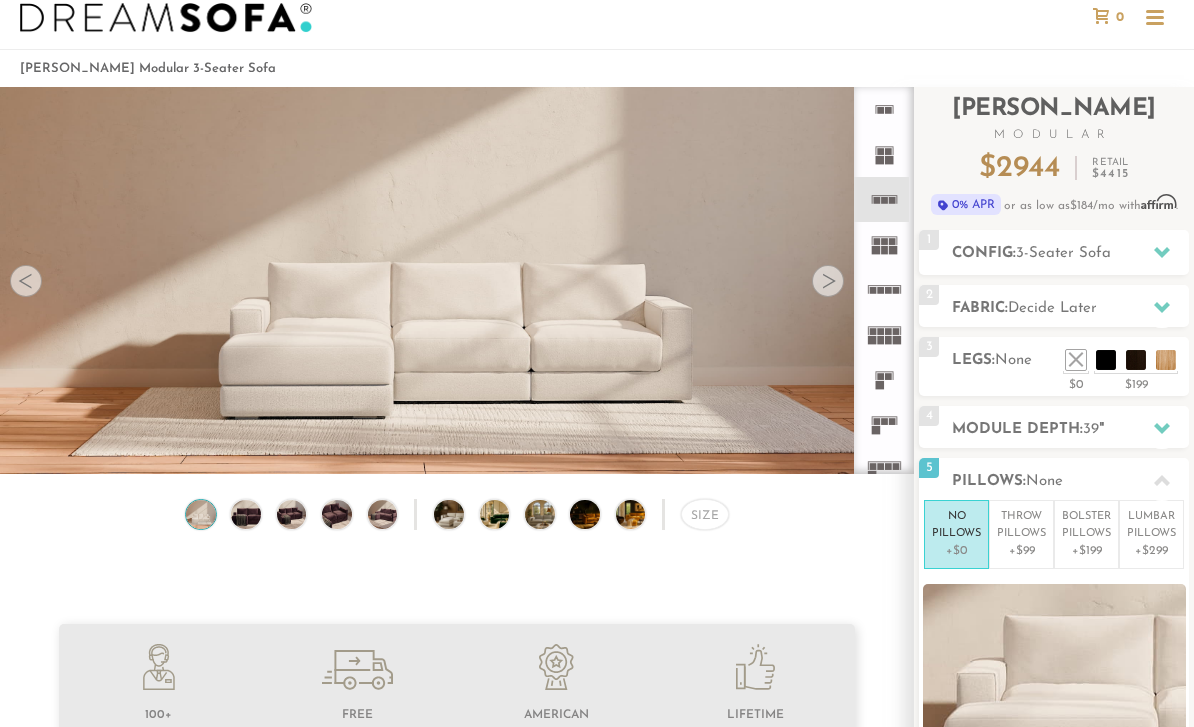 scroll, scrollTop: 45, scrollLeft: 0, axis: vertical 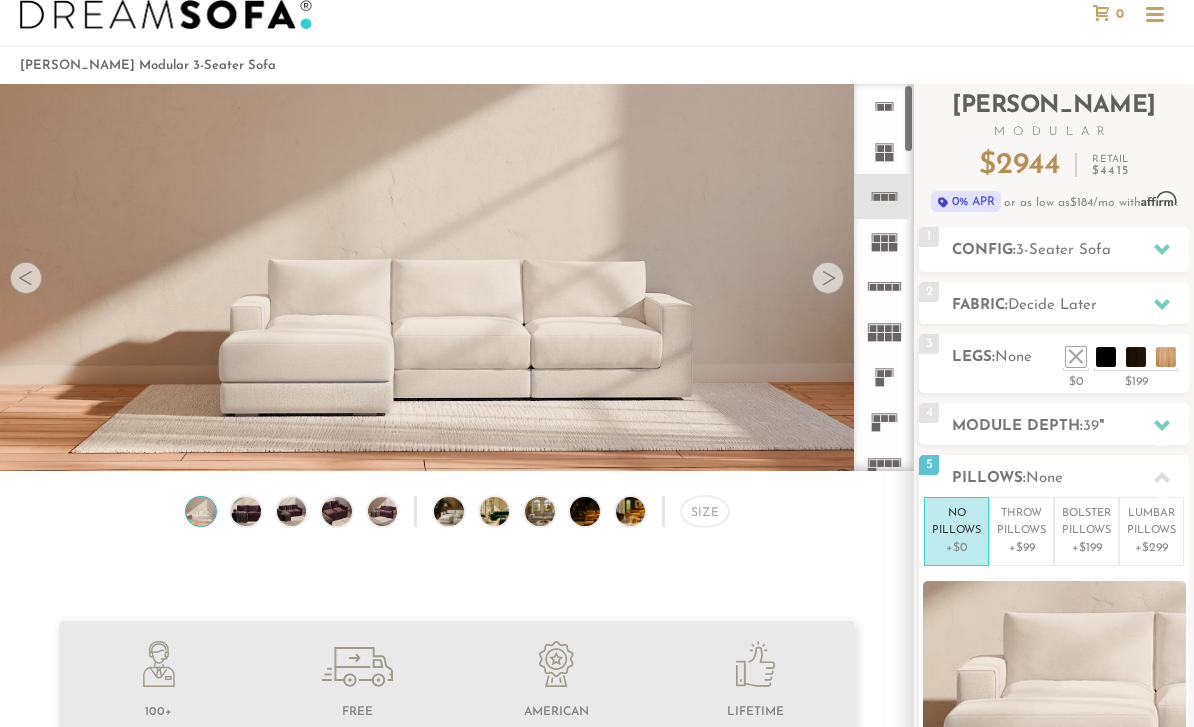 click 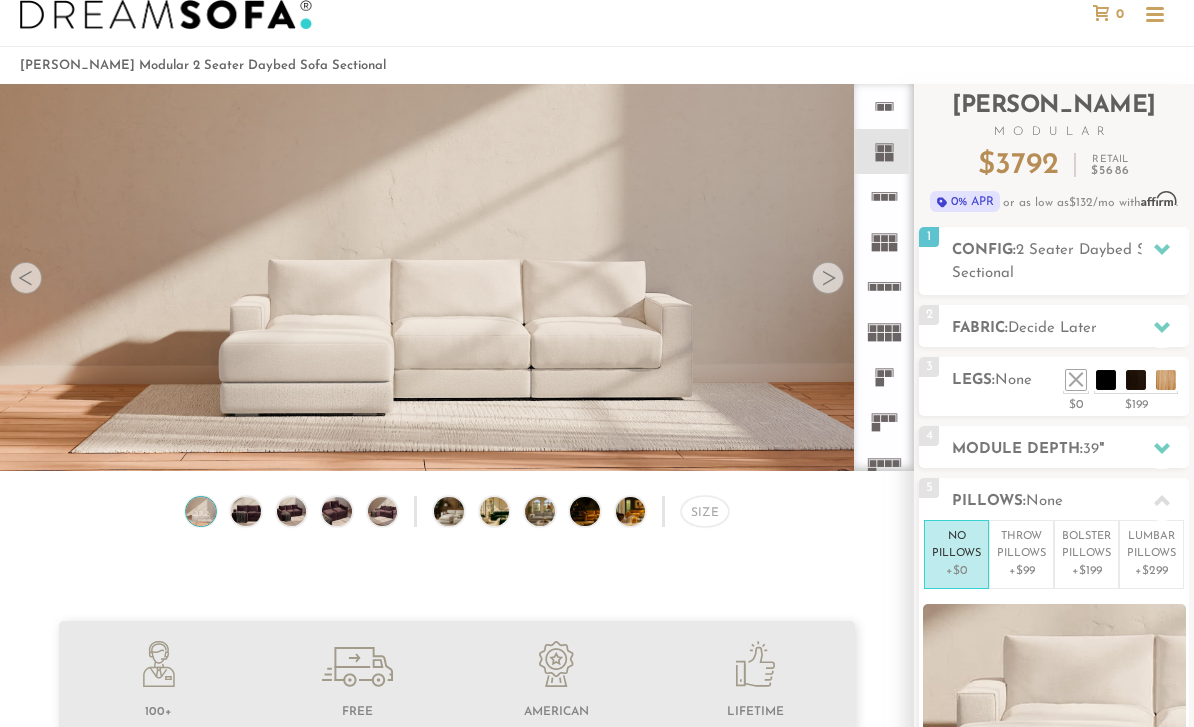 click 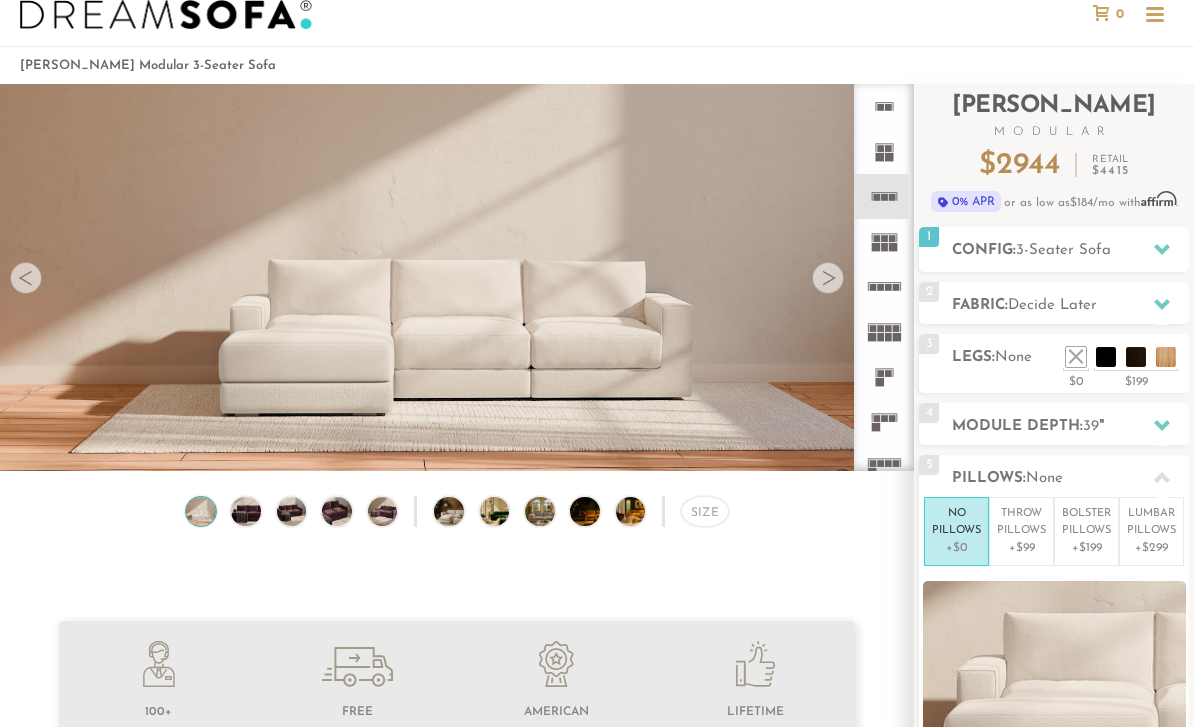 click at bounding box center (828, 278) 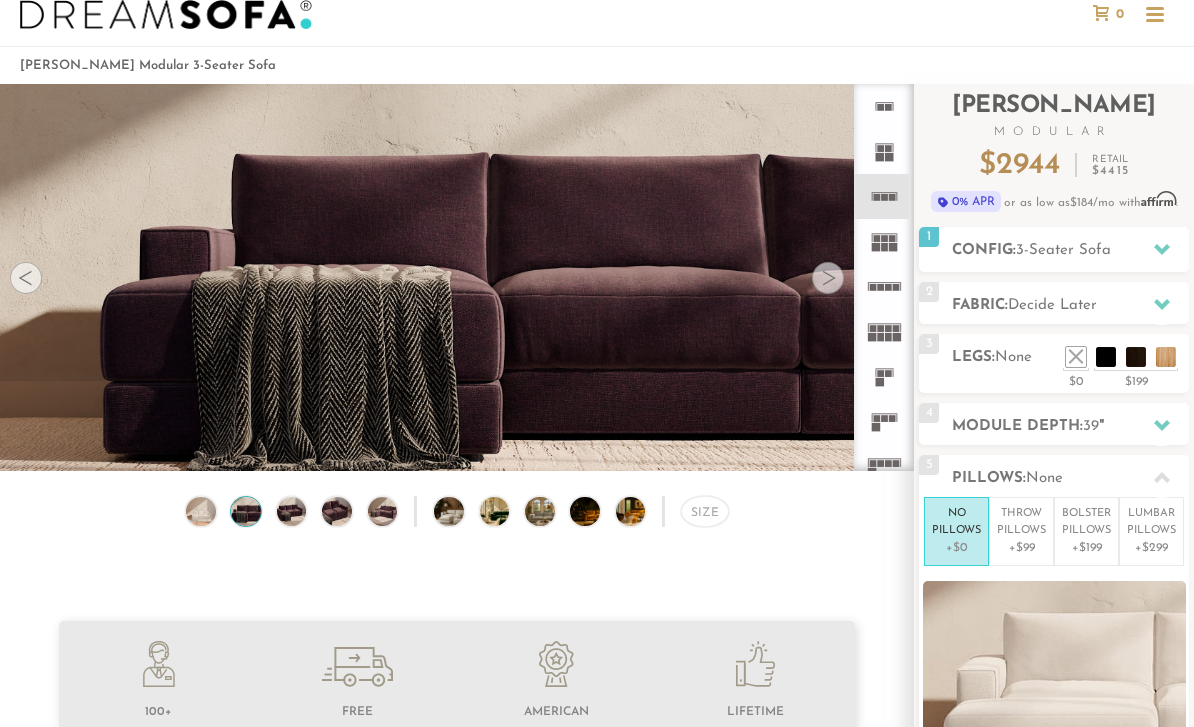 click at bounding box center (828, 278) 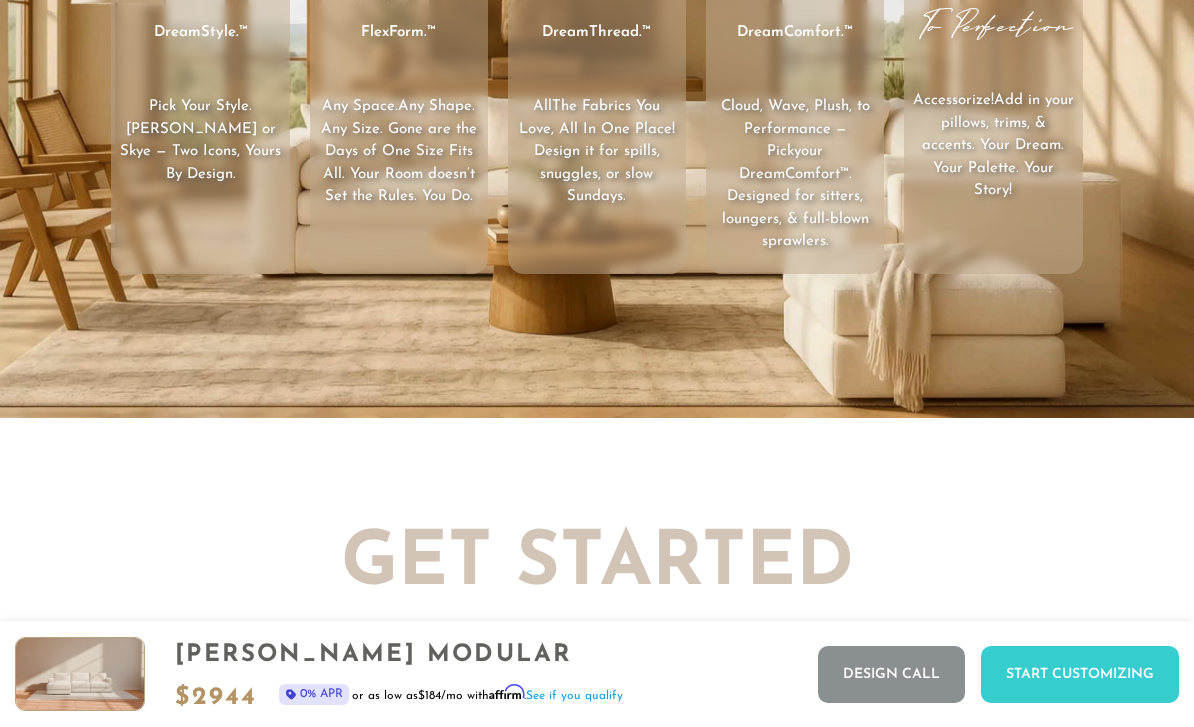scroll, scrollTop: 2848, scrollLeft: 0, axis: vertical 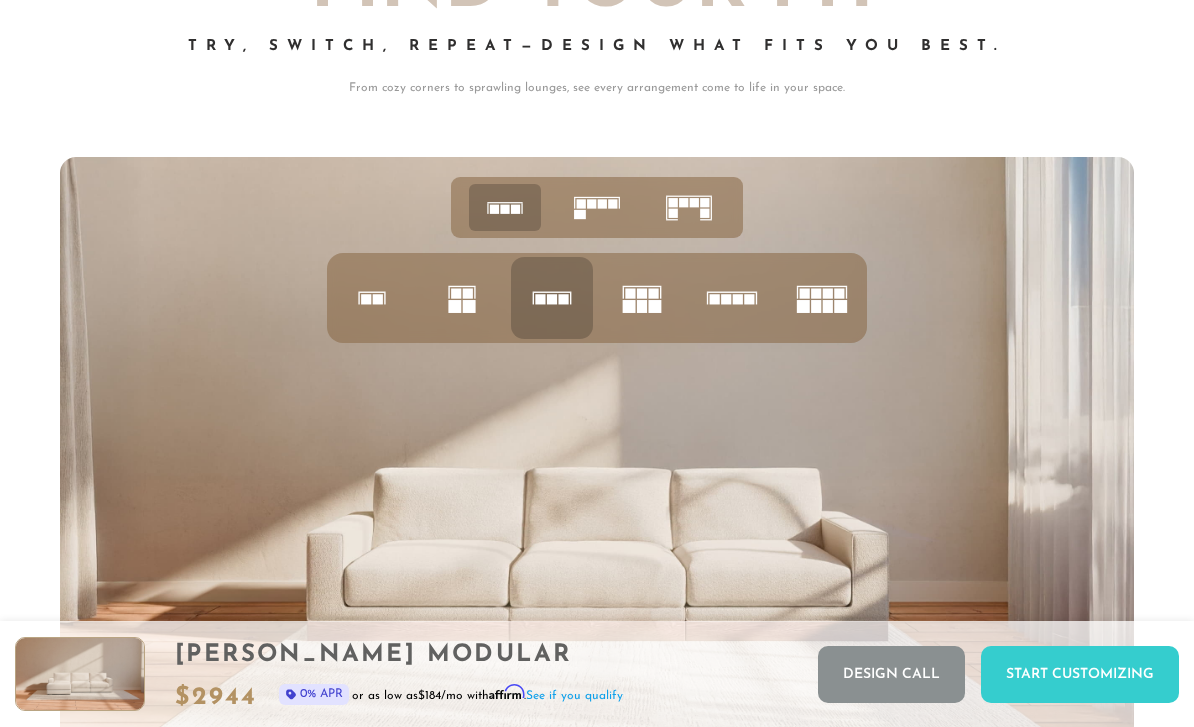 click on "Start Customizing" at bounding box center (1080, 674) 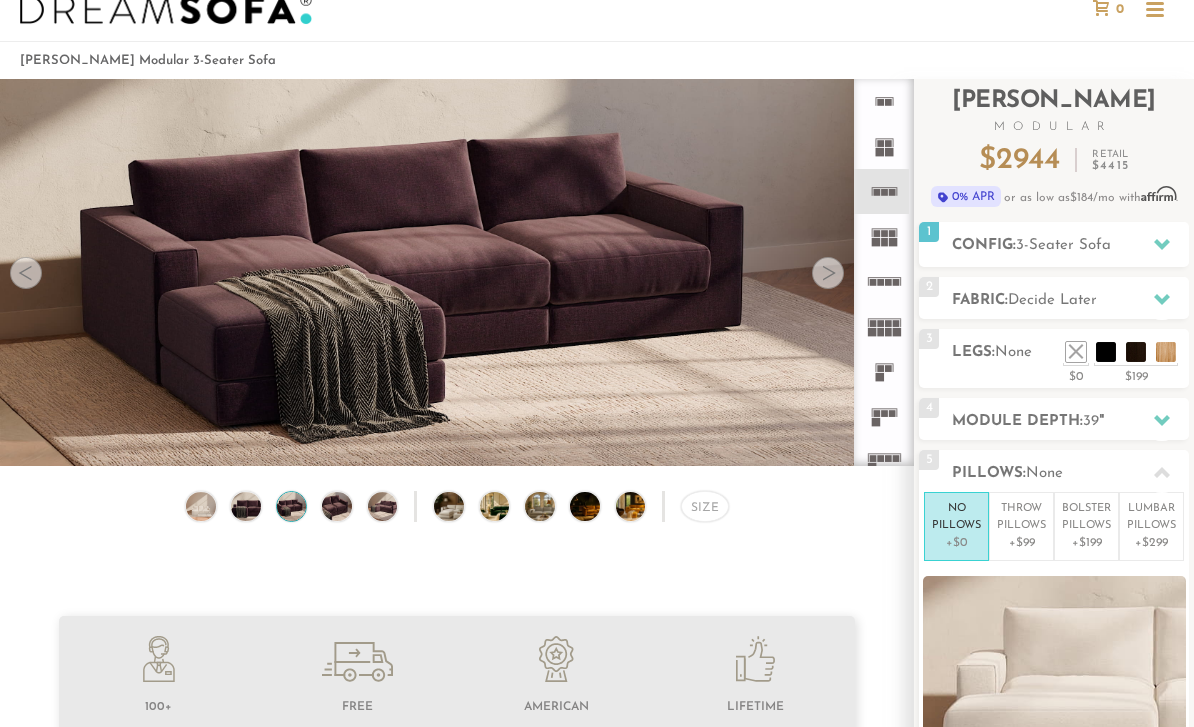 click at bounding box center (1162, 300) 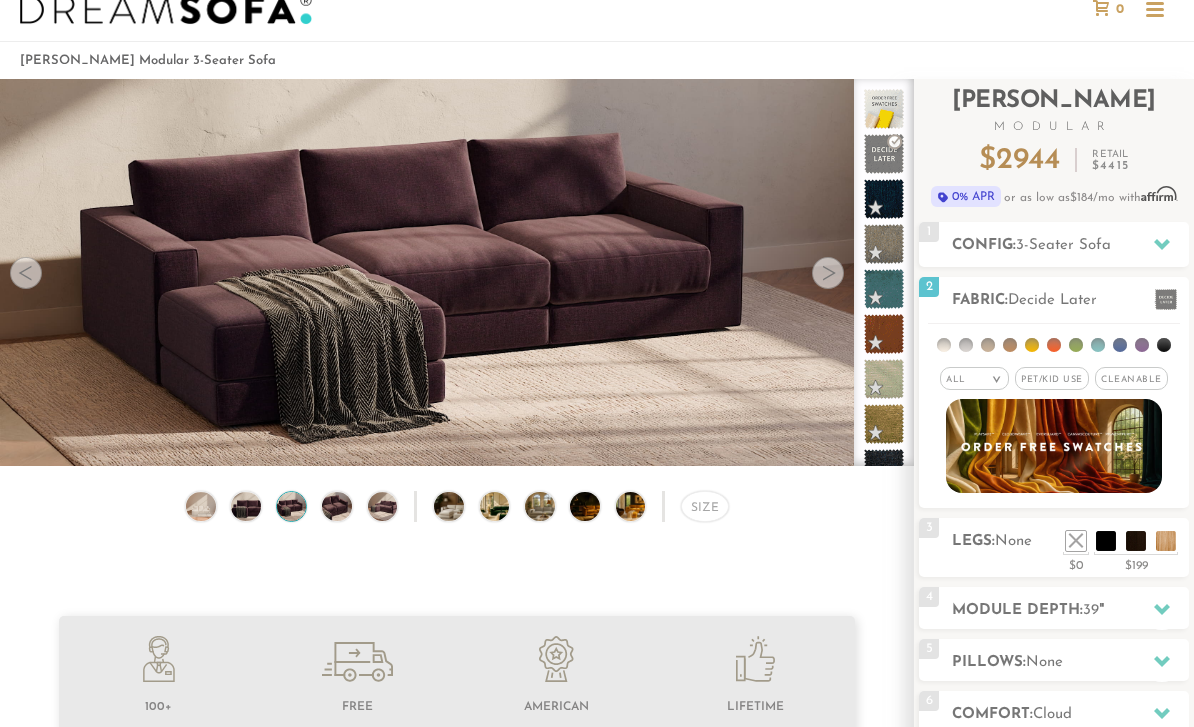 click on ">" at bounding box center [996, 380] 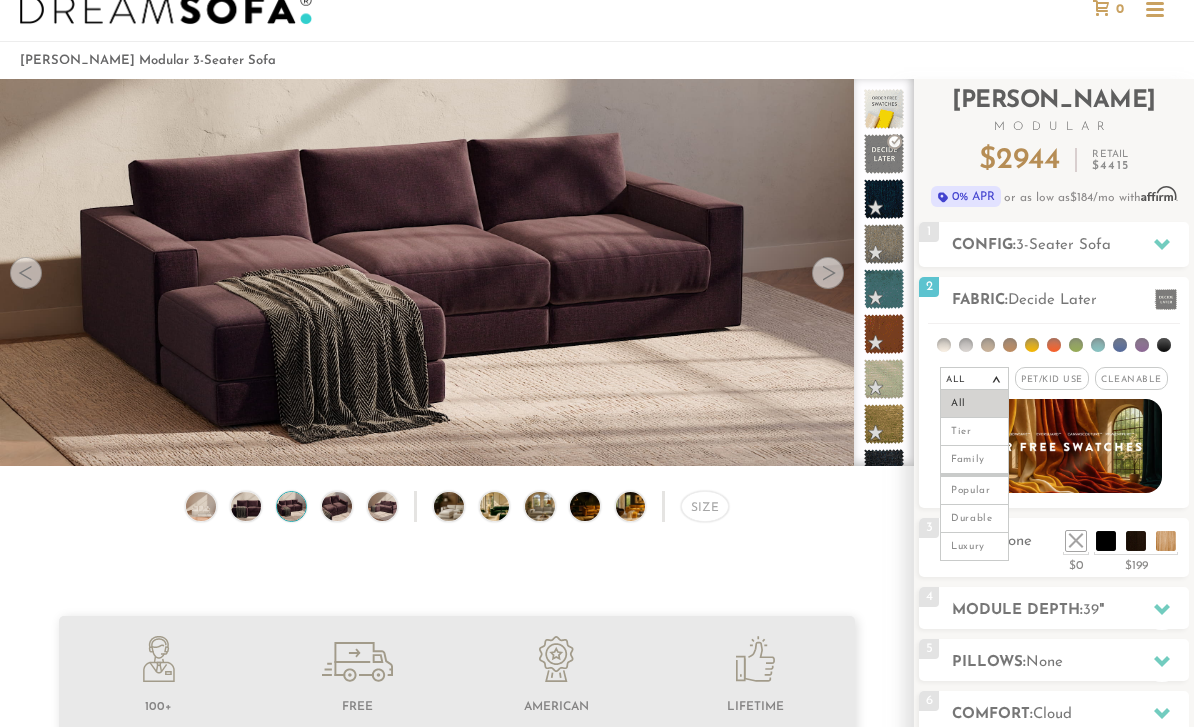 click on "Cleanable x" at bounding box center (1131, 378) 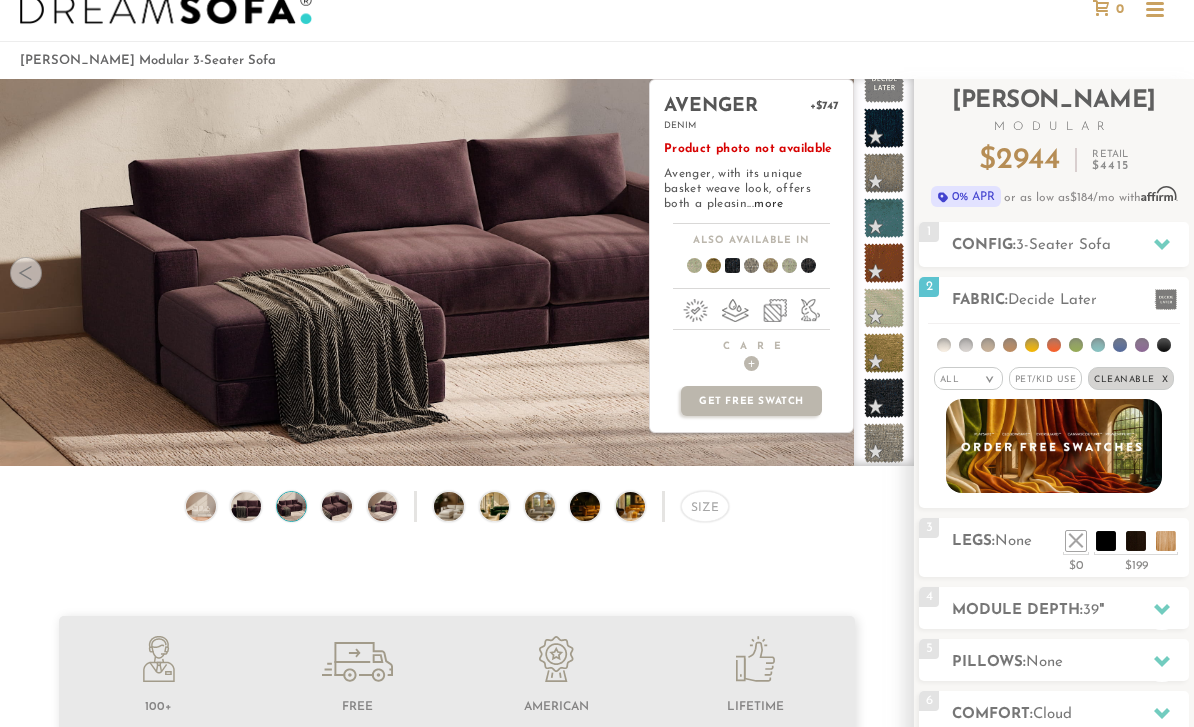 click at bounding box center [884, 398] 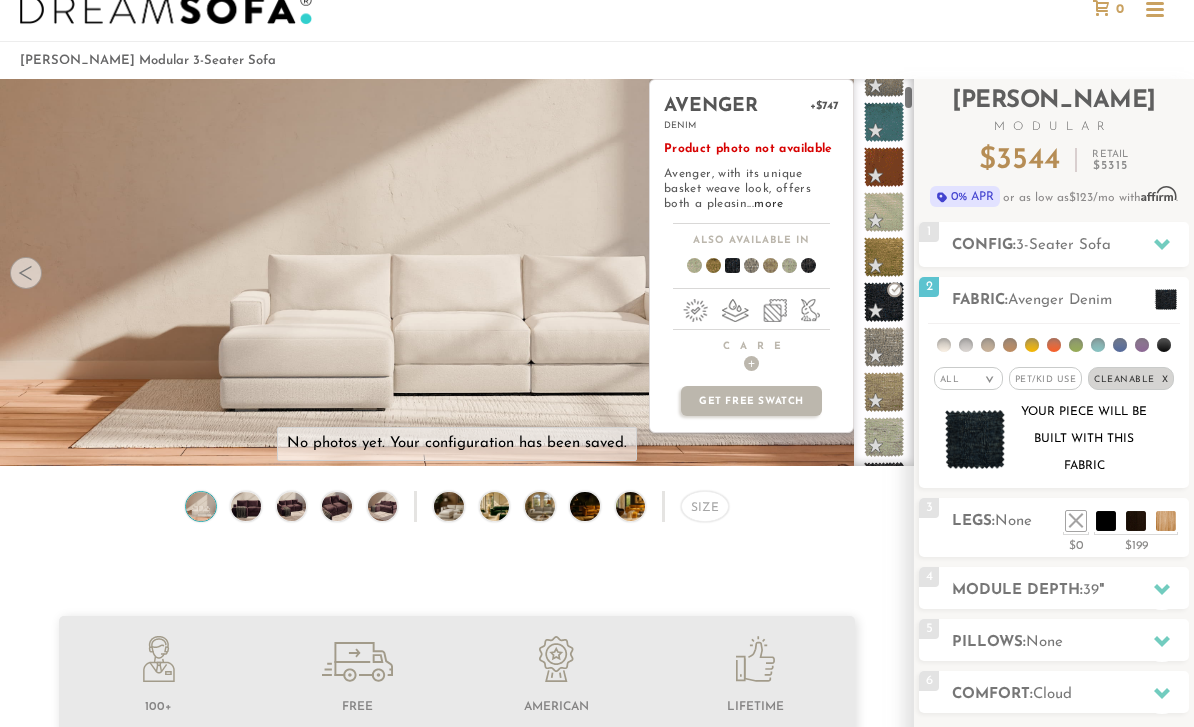click at bounding box center [800, 269] 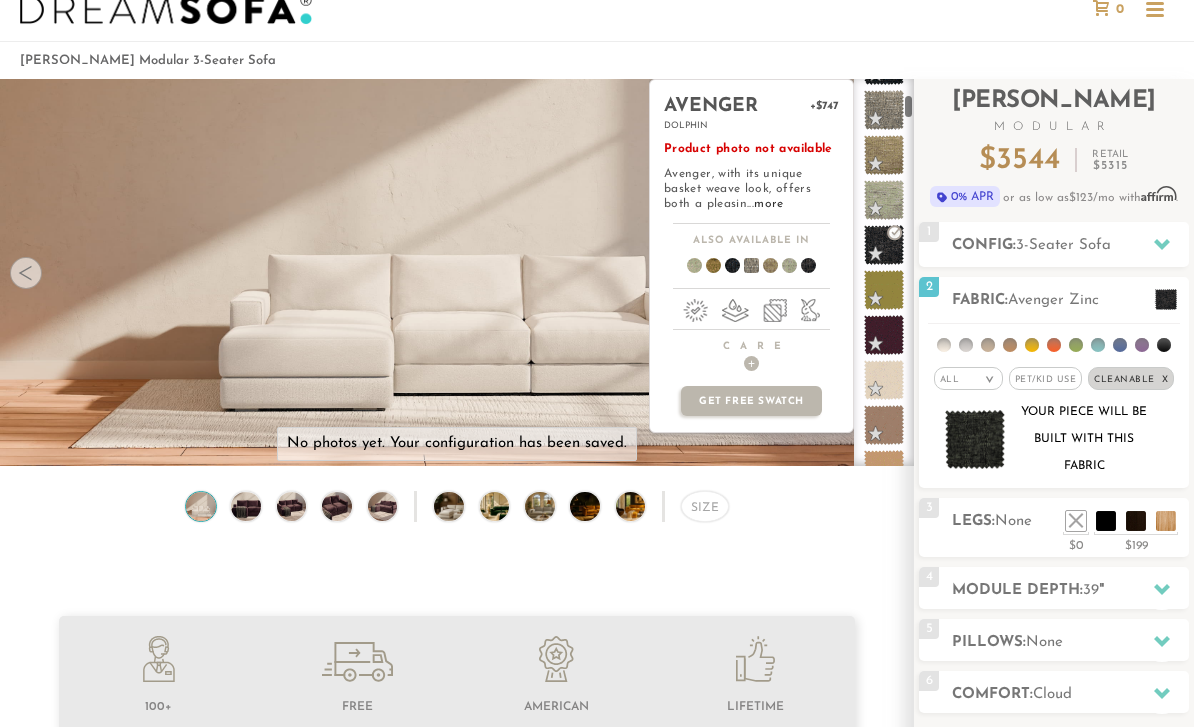 scroll, scrollTop: 400, scrollLeft: 0, axis: vertical 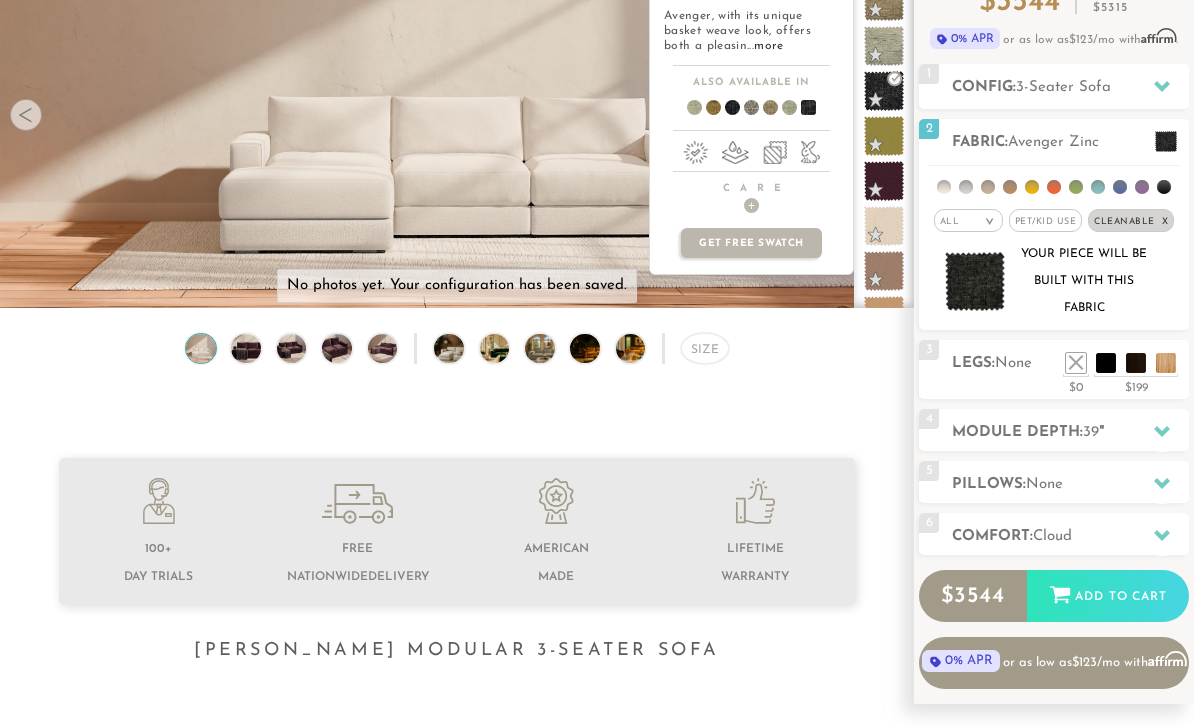 click 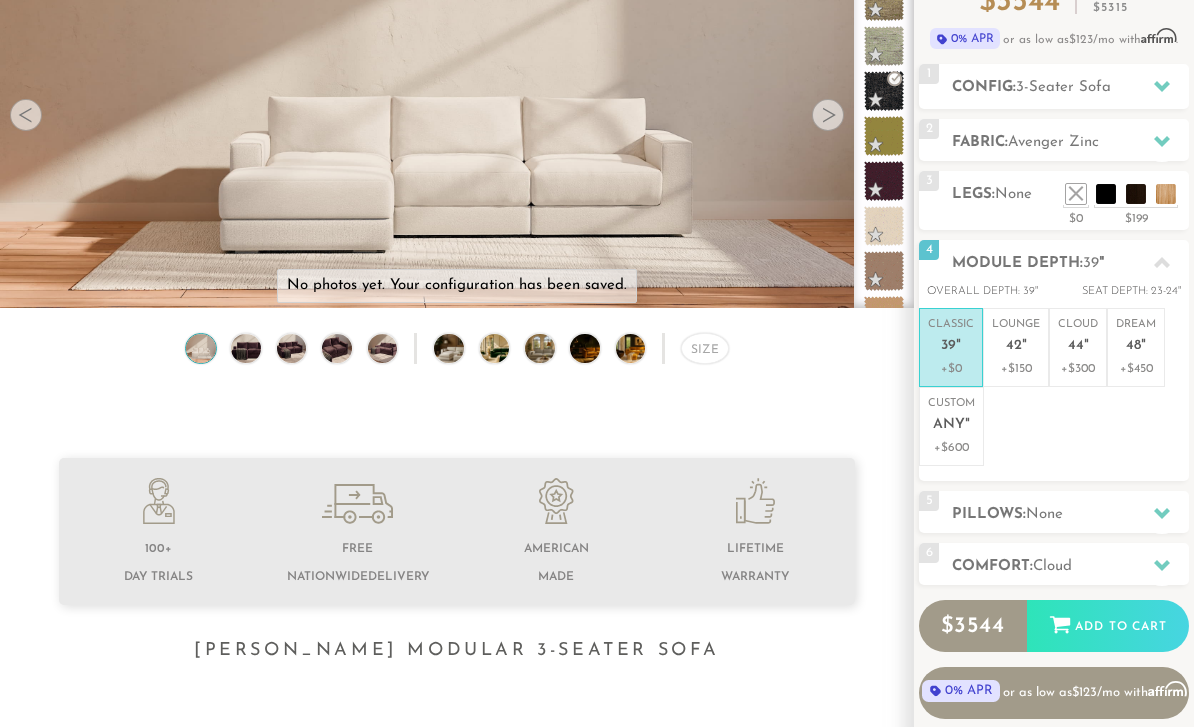 click 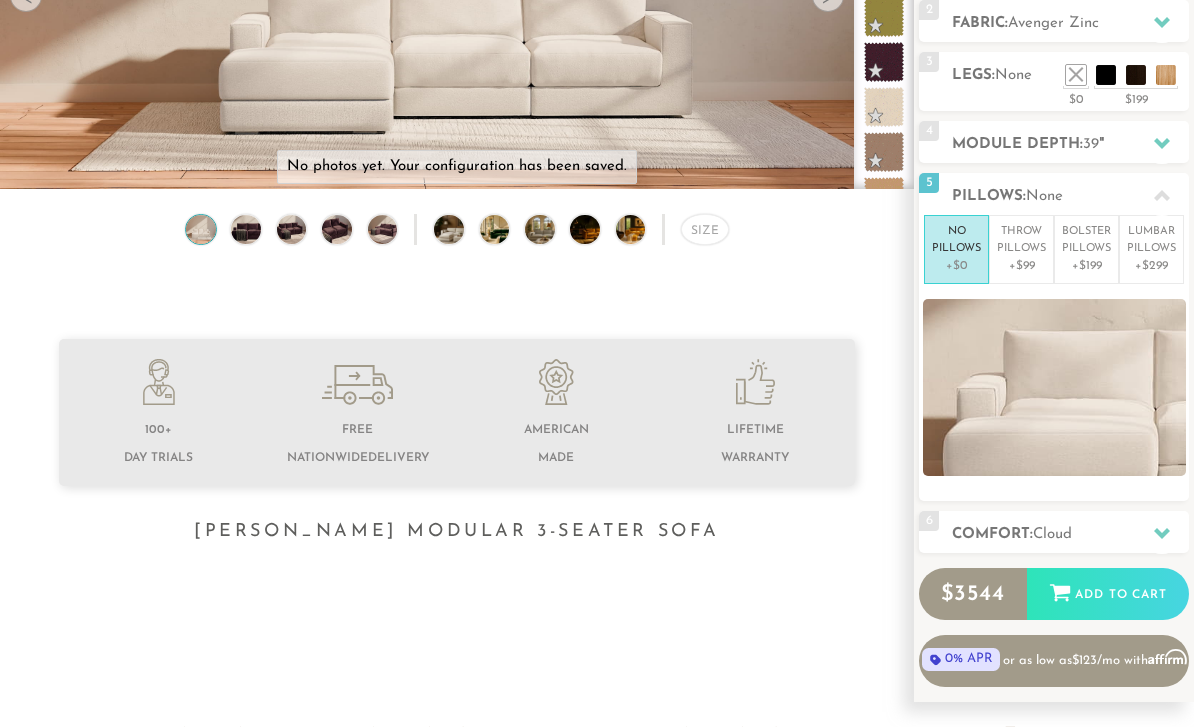 click 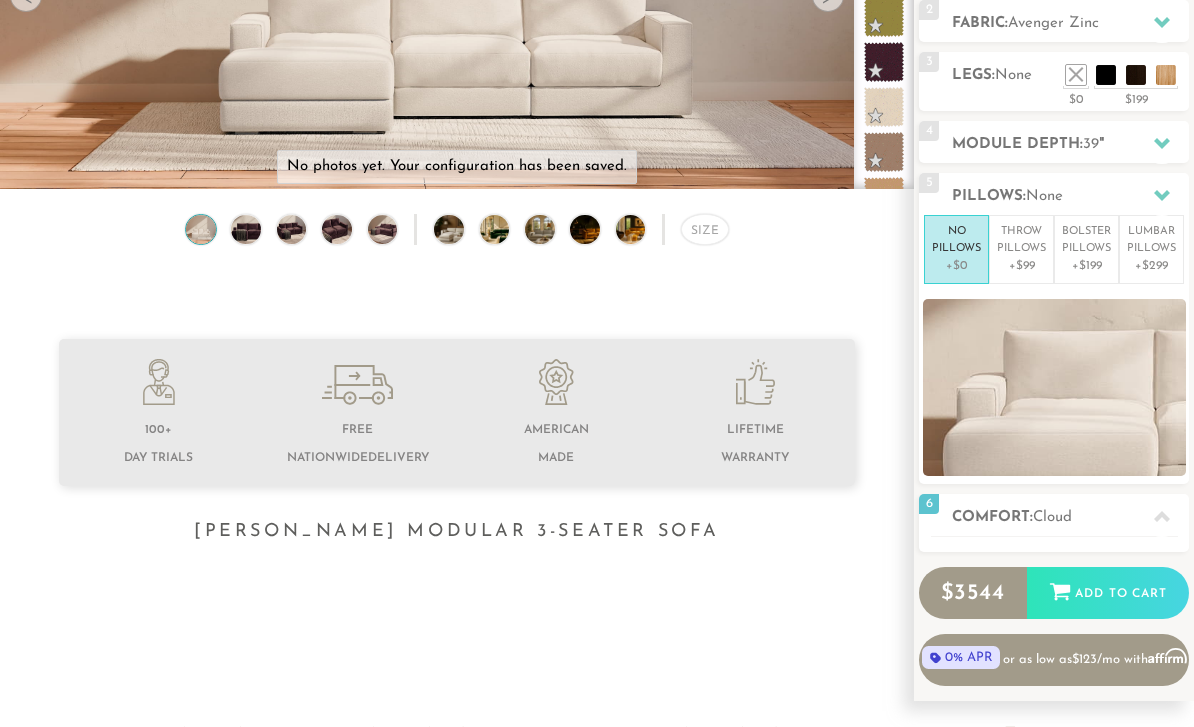 scroll, scrollTop: 327, scrollLeft: 0, axis: vertical 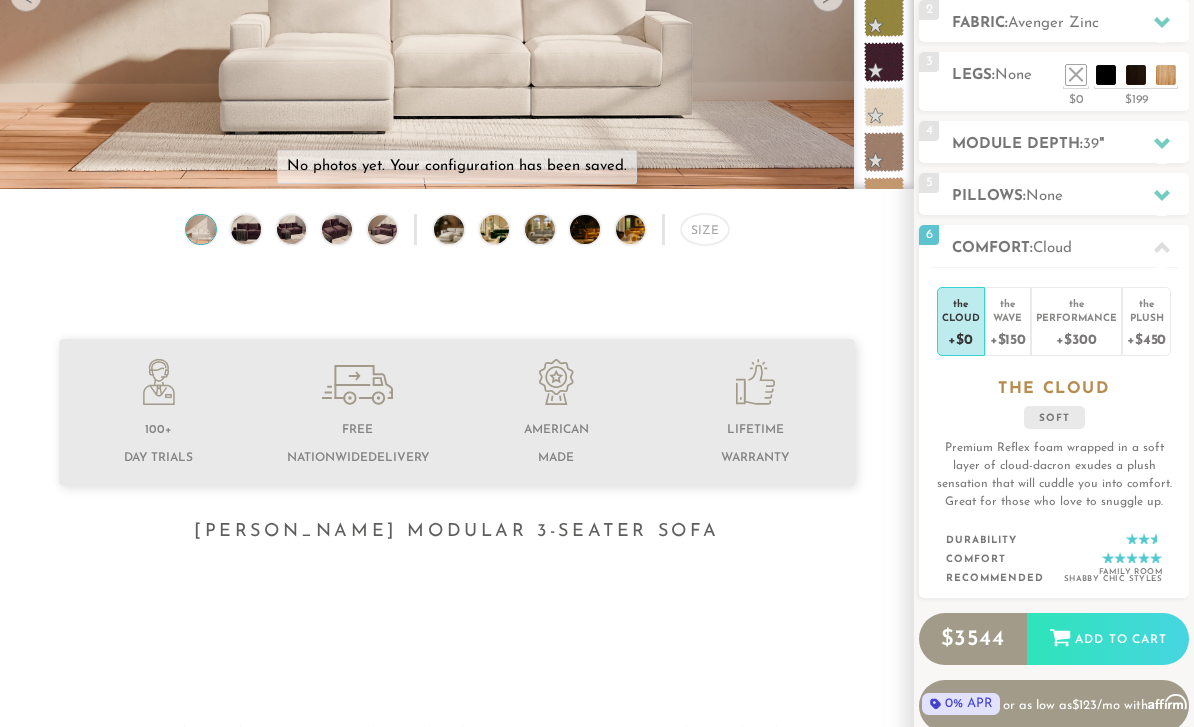 click on "+$150" at bounding box center [1008, 338] 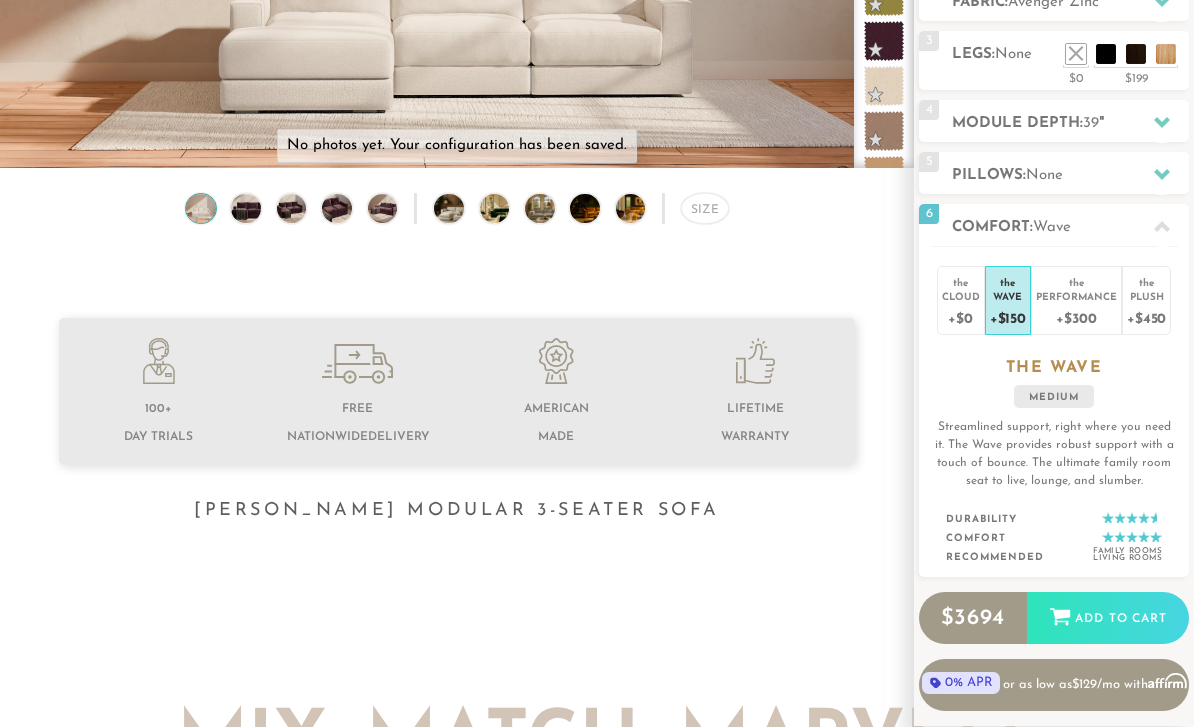 scroll, scrollTop: 426, scrollLeft: 0, axis: vertical 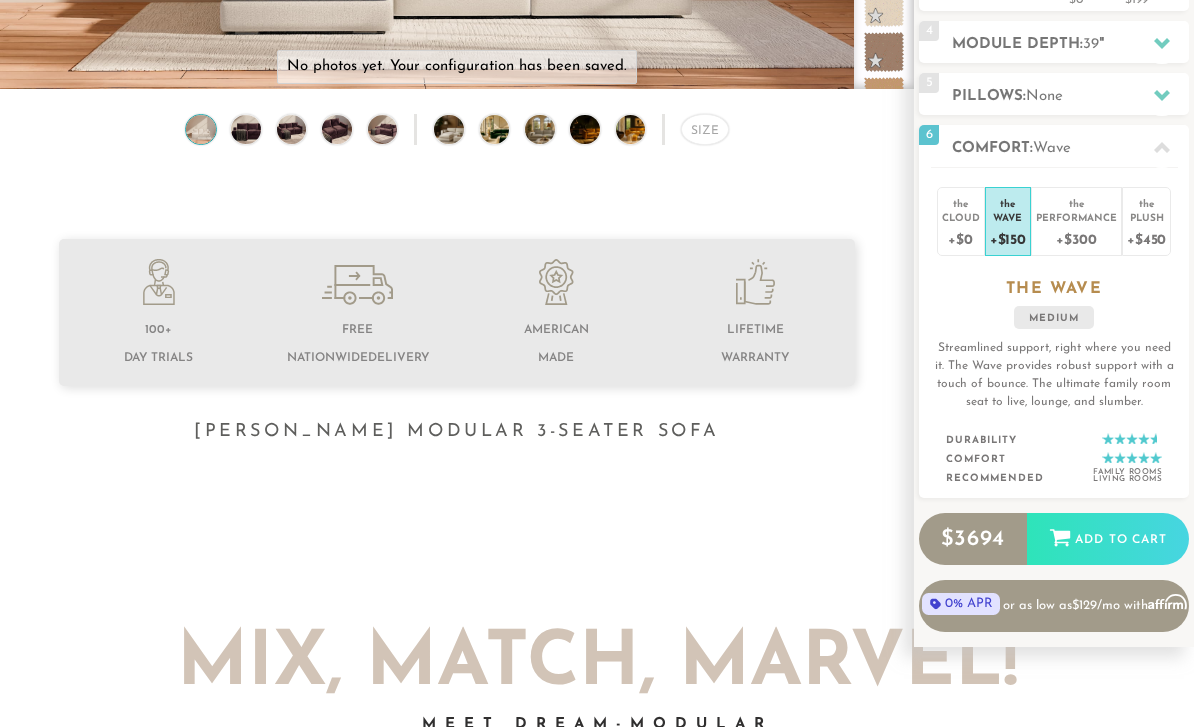 click on "+$0" at bounding box center (961, 239) 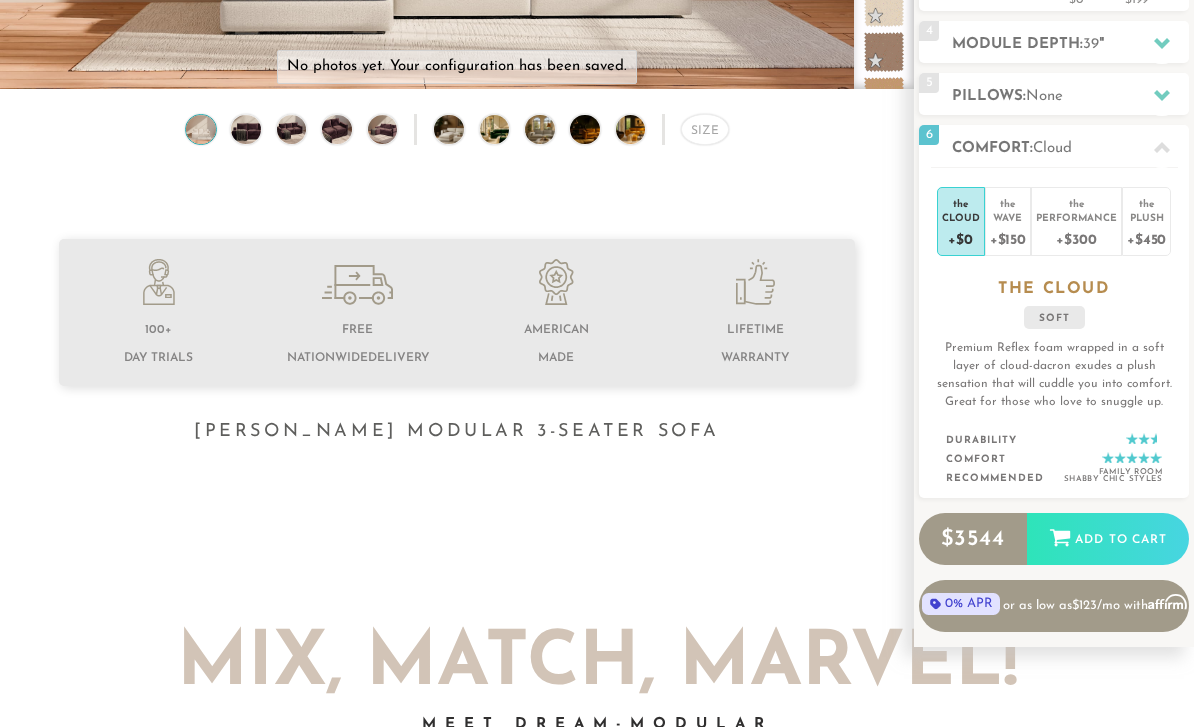 click on "+$150" at bounding box center (1008, 238) 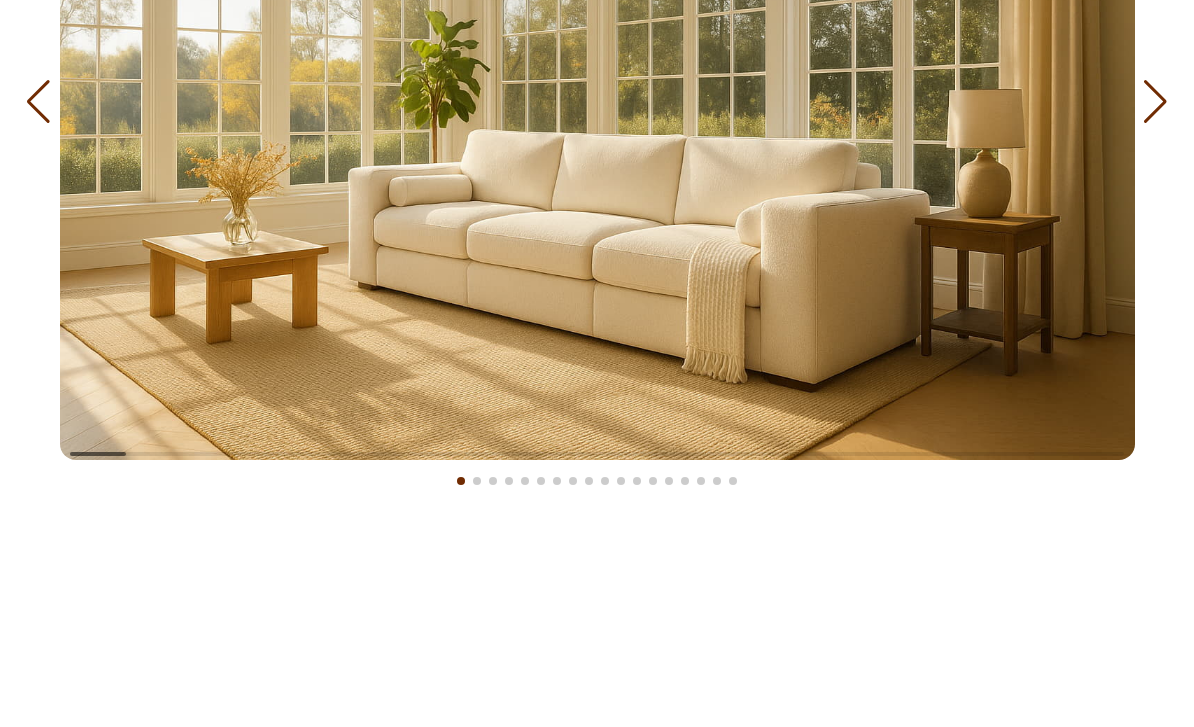 scroll, scrollTop: 16391, scrollLeft: 0, axis: vertical 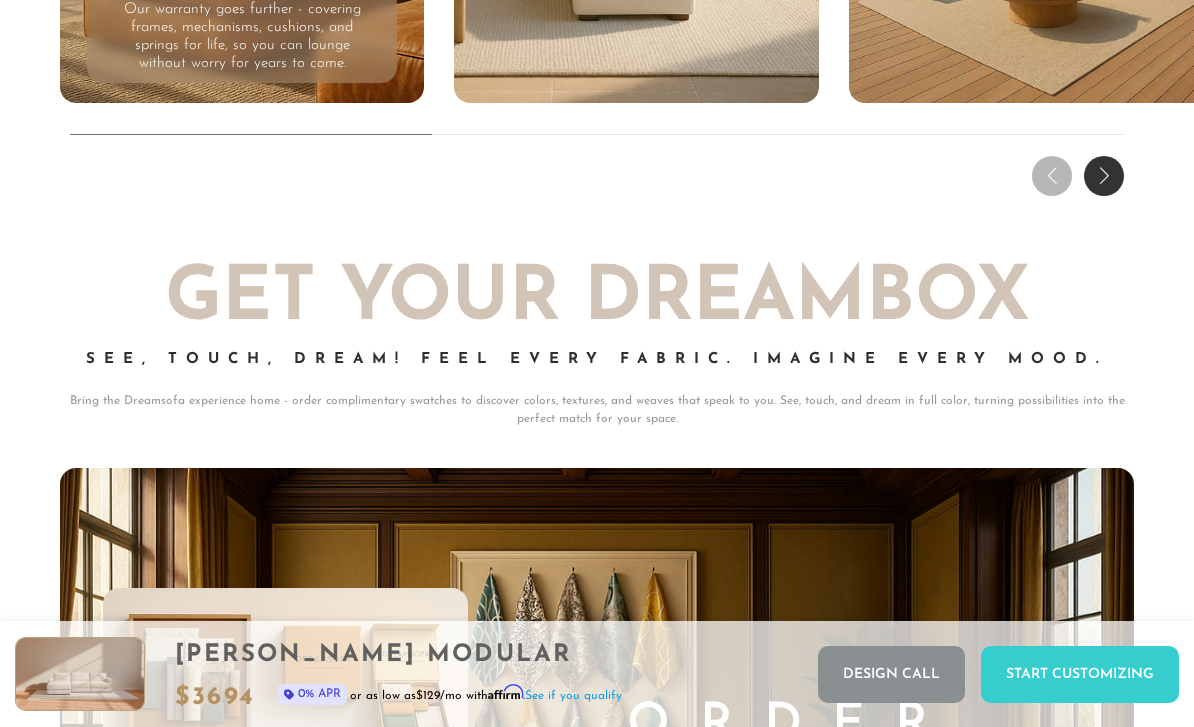 click at bounding box center (1104, 176) 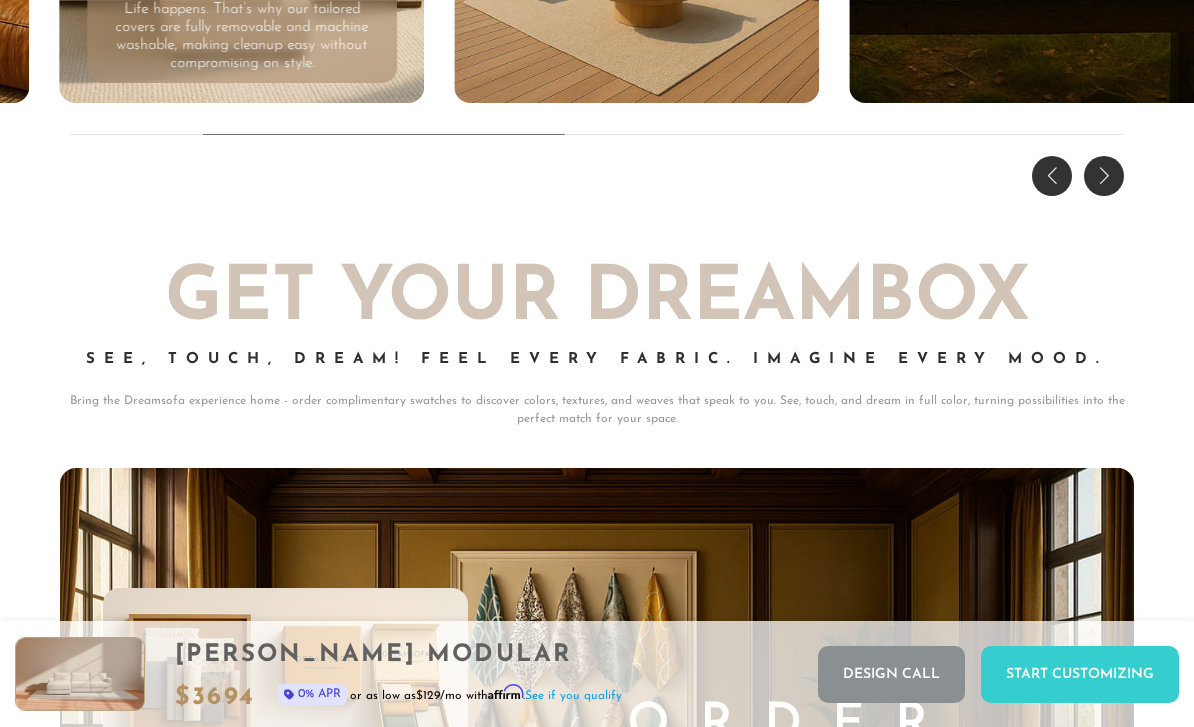 click at bounding box center [1104, 176] 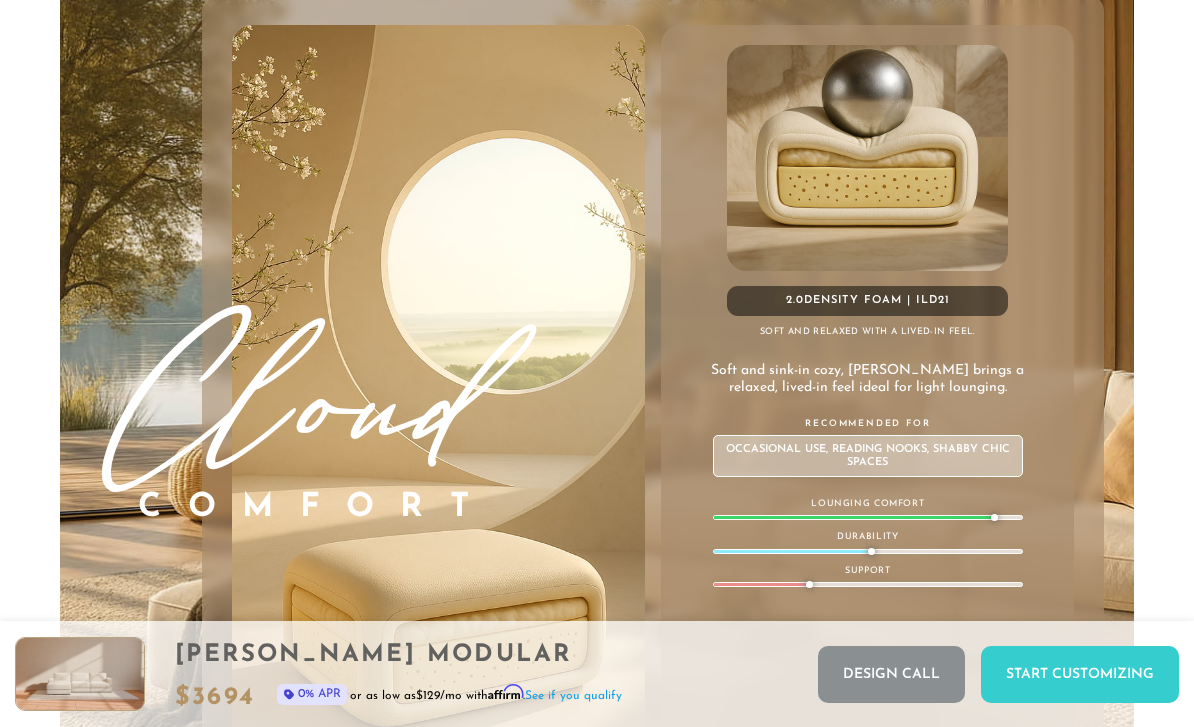 scroll, scrollTop: 10218, scrollLeft: 0, axis: vertical 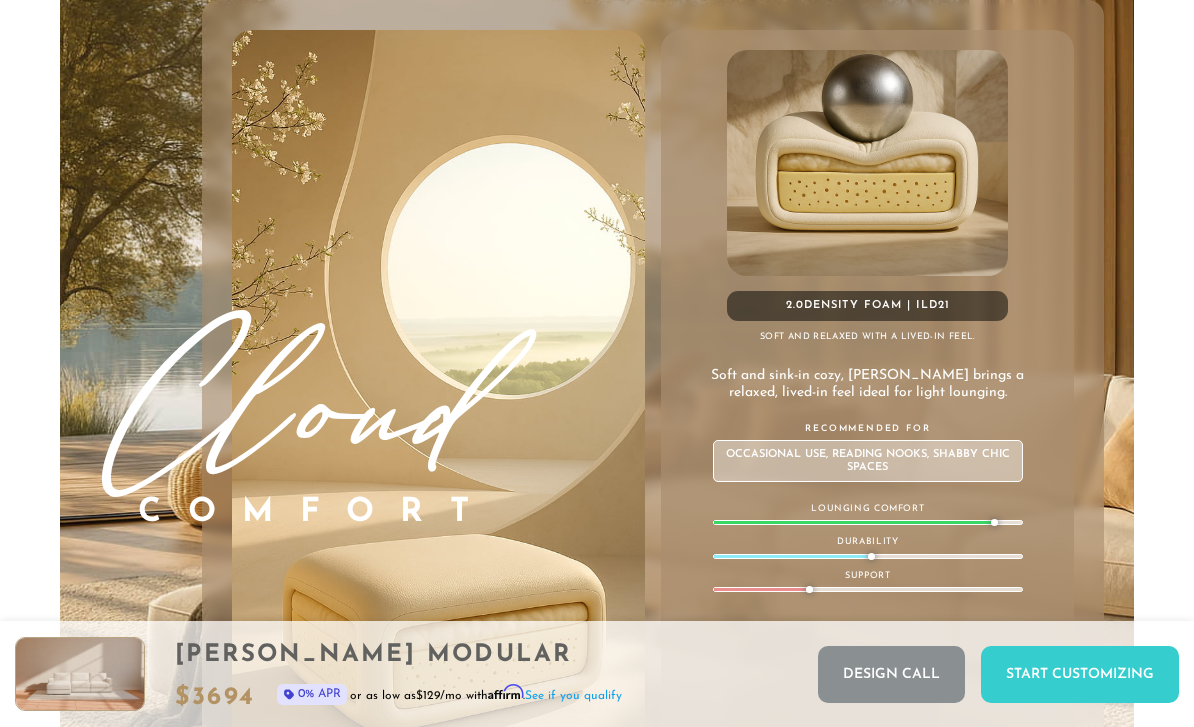 click on "2.0  Density Foam | ILD  21" at bounding box center [867, 306] 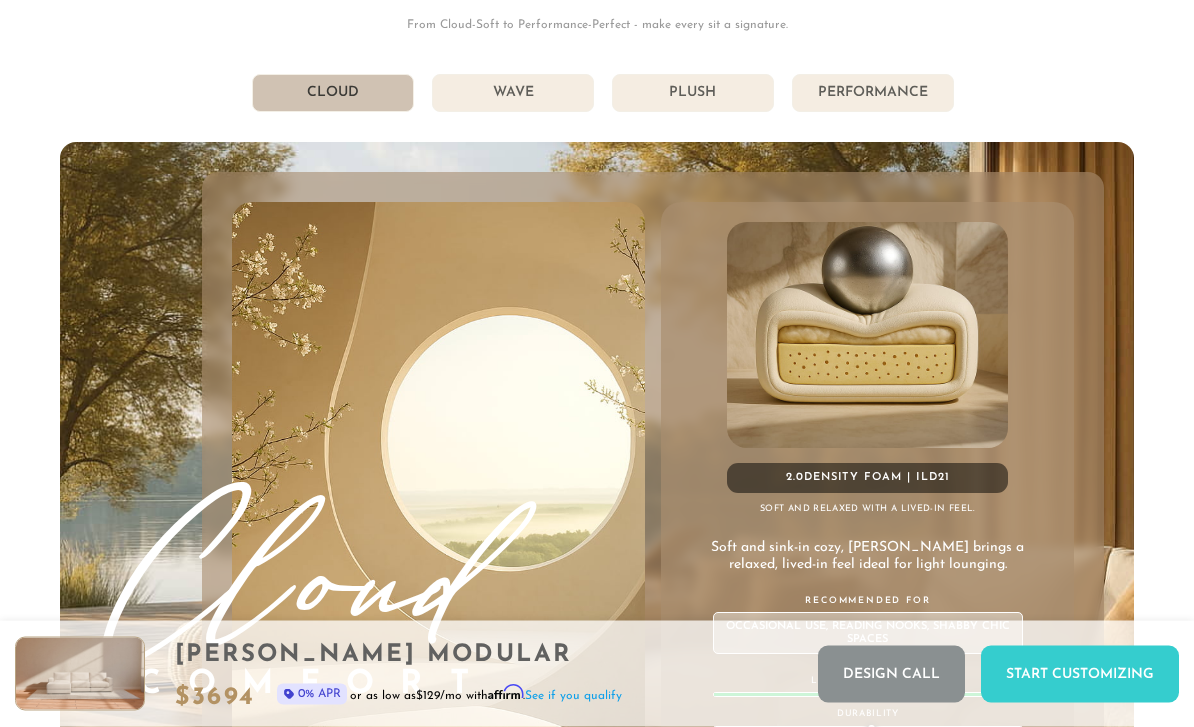 click on "Wave" at bounding box center [513, 94] 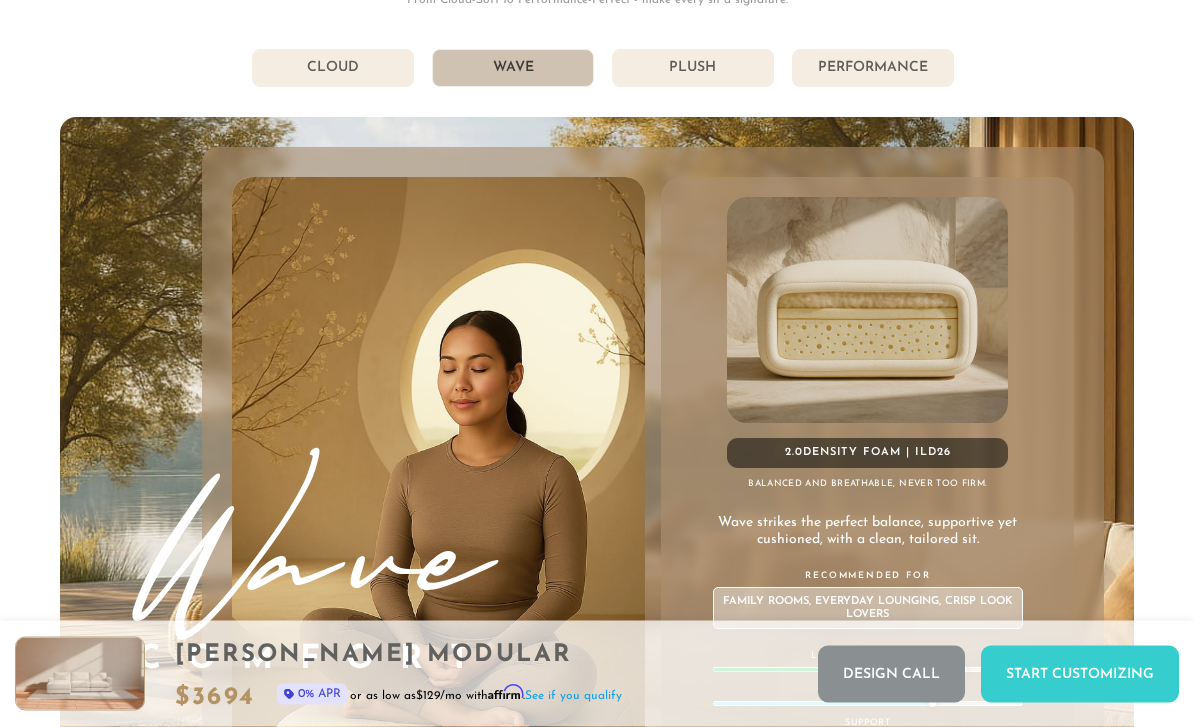 scroll, scrollTop: 10073, scrollLeft: 0, axis: vertical 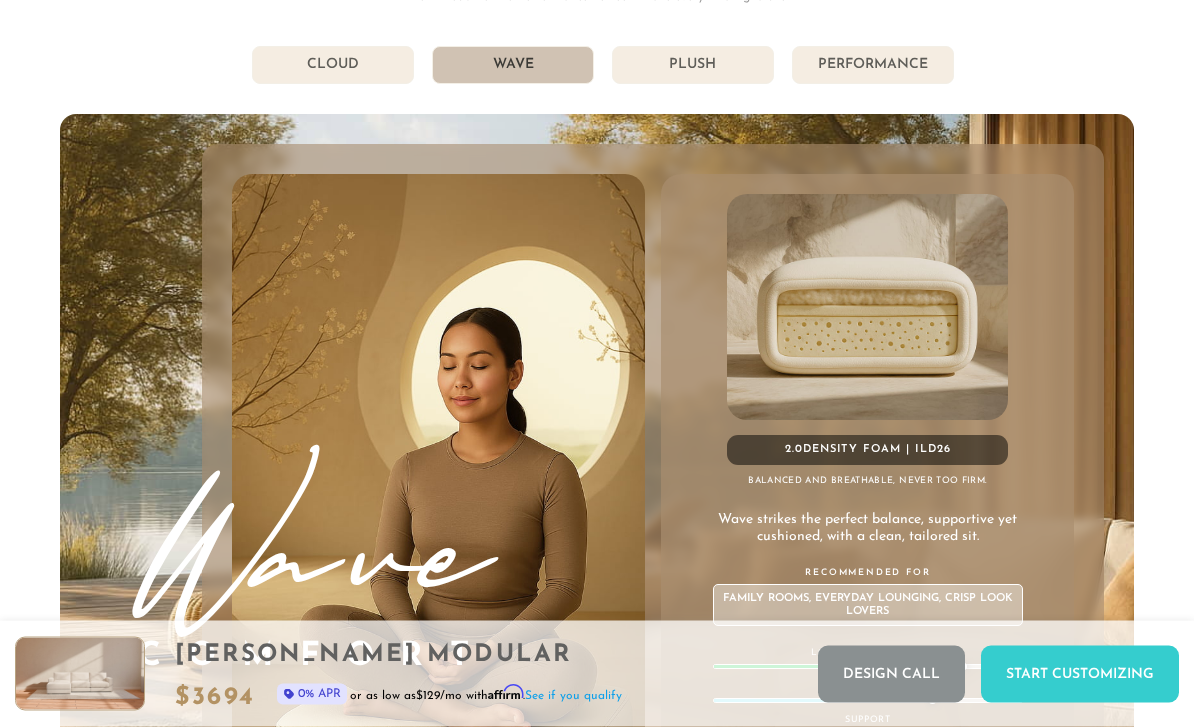 click on "Get Comfortable: DreamComfort
Choose Your Comfort, Own Your Bliss.
From Cloud-Soft to Performance-Perfect - make every sit a signature.
Cloud
Wave
Plush
Performance
Wave
Comfort
2.0  Density Foam | ILD  26
Balanced and breathable, never too firm.
Wave strikes the perfect balance, supportive yet cushioned, with a clean, tailored sit.
Recommended For
Family Rooms, Everyday Lounging, Crisp Look Lovers
Lounging Comfort
Durability" at bounding box center (597, 401) 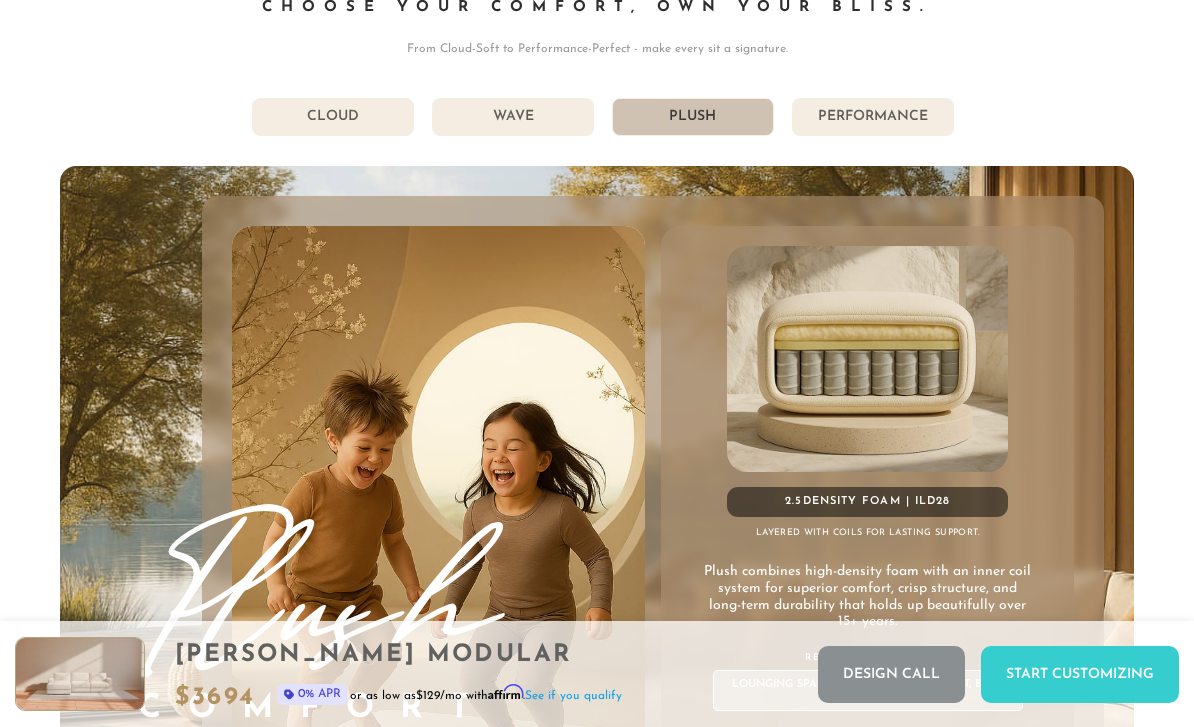 scroll, scrollTop: 10020, scrollLeft: 0, axis: vertical 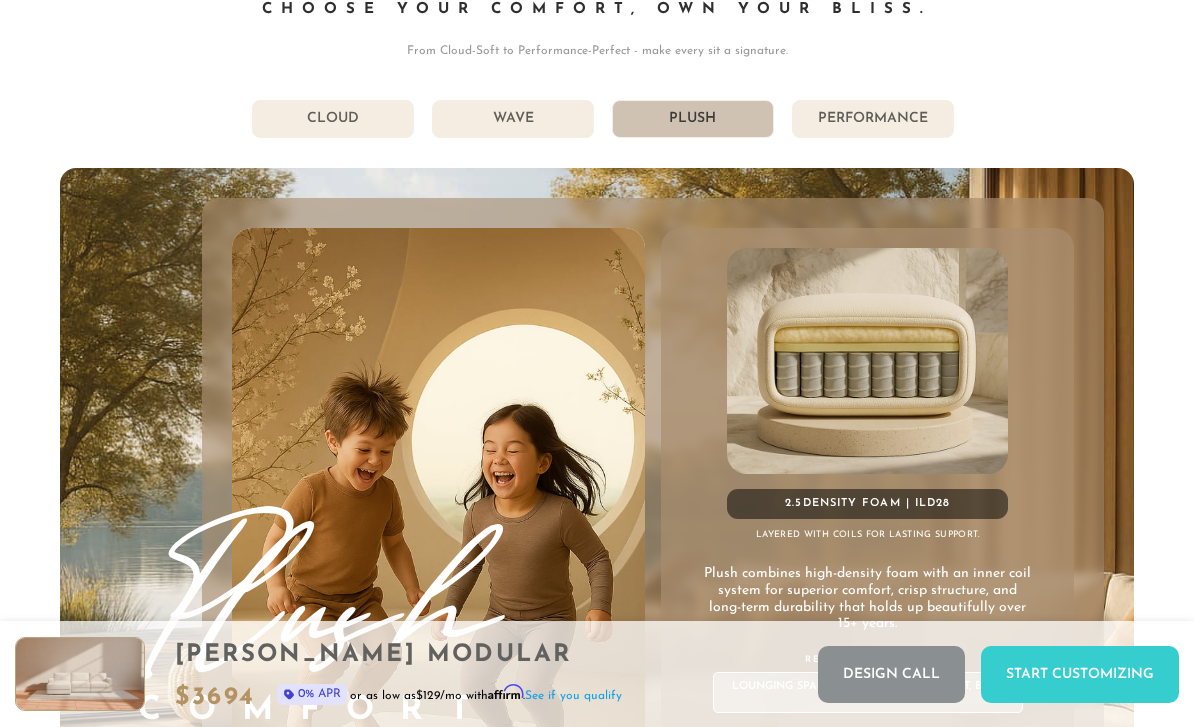 click on "Performance" at bounding box center (873, 119) 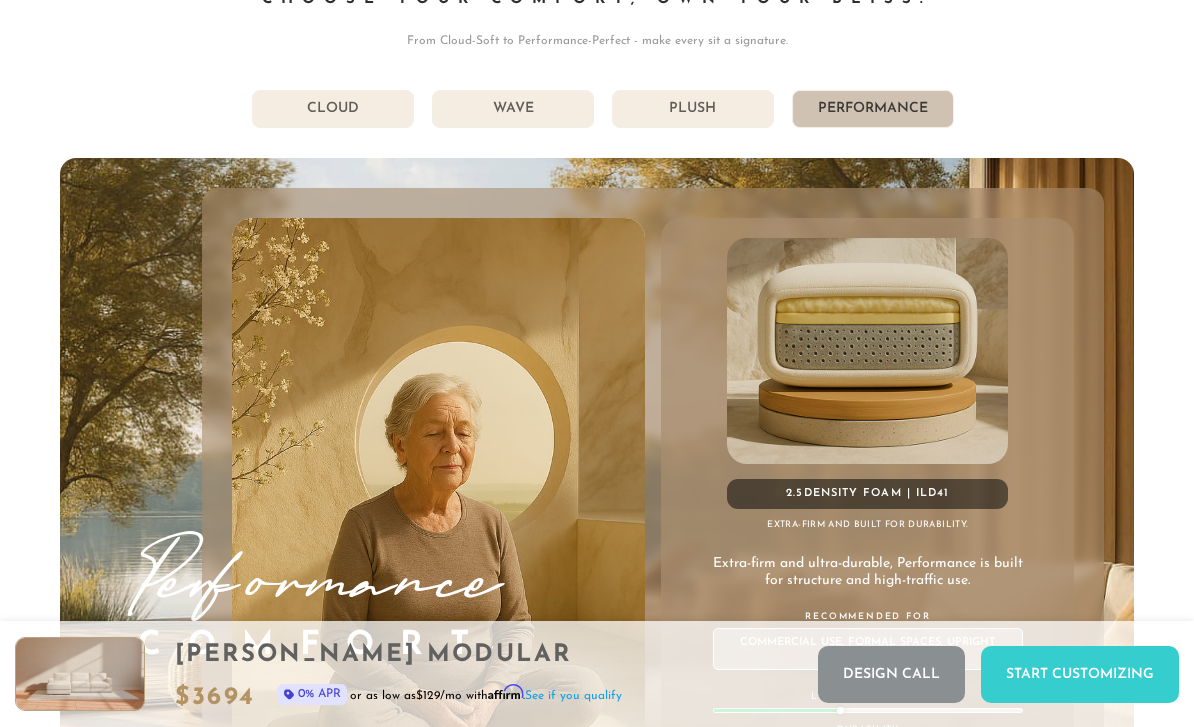 scroll, scrollTop: 10025, scrollLeft: 0, axis: vertical 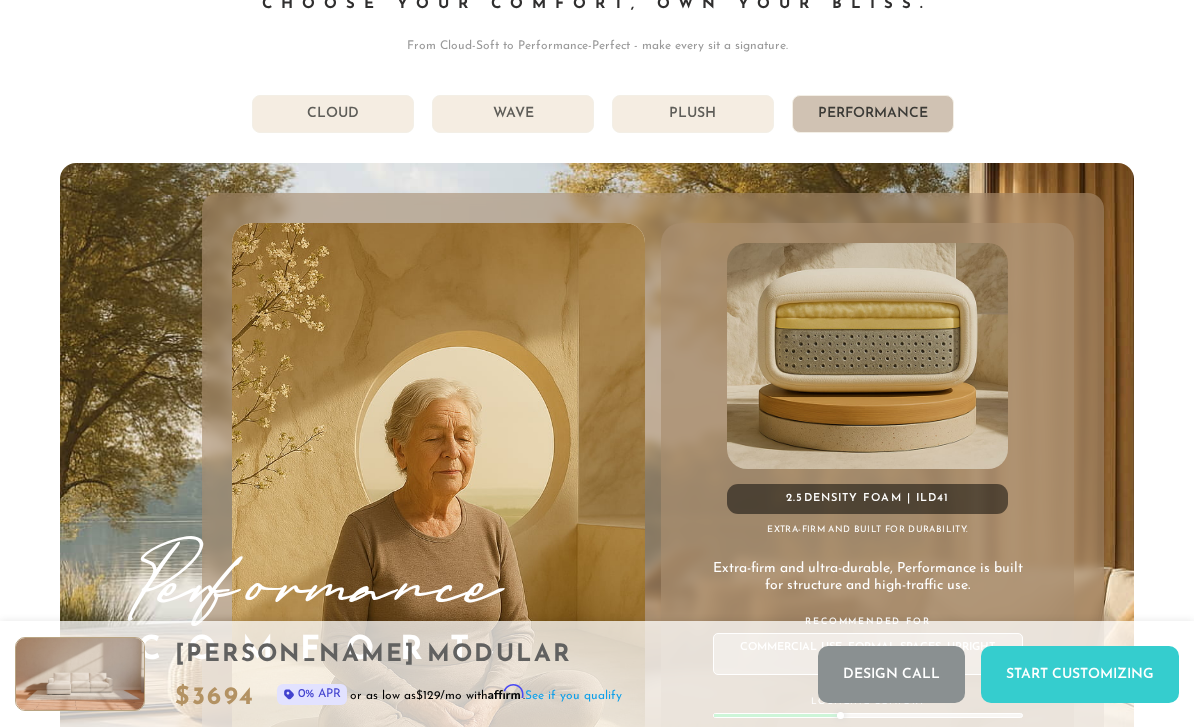 click on "Plush" at bounding box center (693, 114) 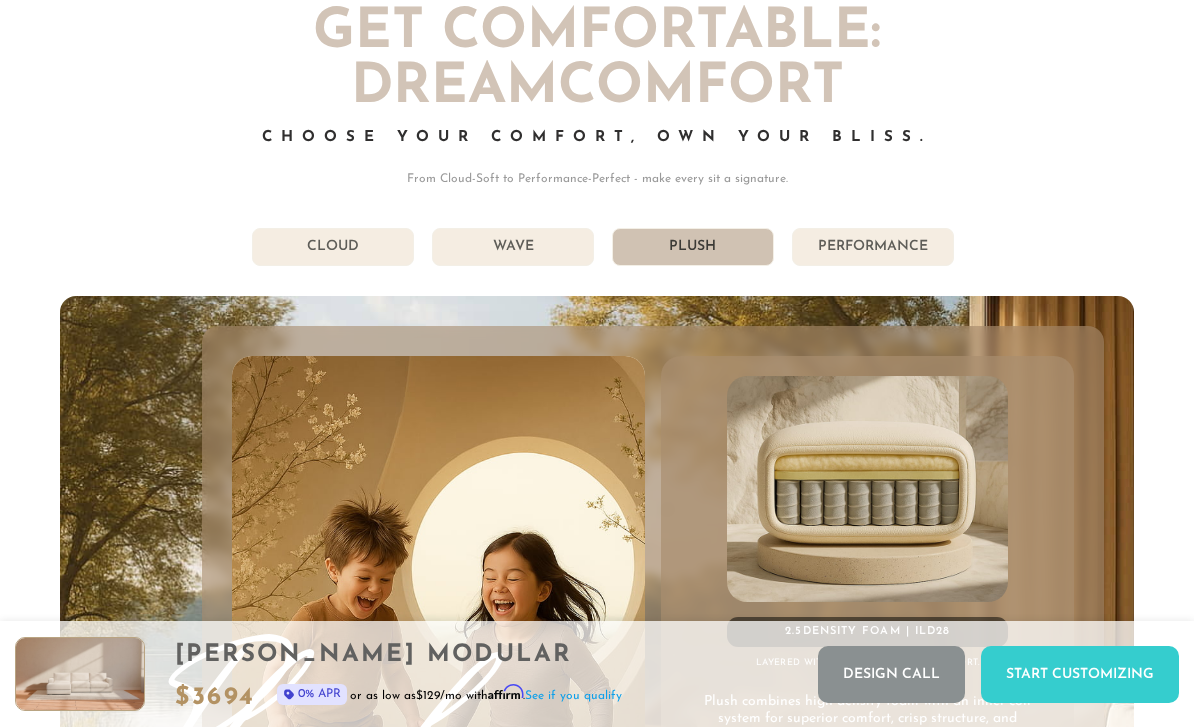 scroll, scrollTop: 9889, scrollLeft: 0, axis: vertical 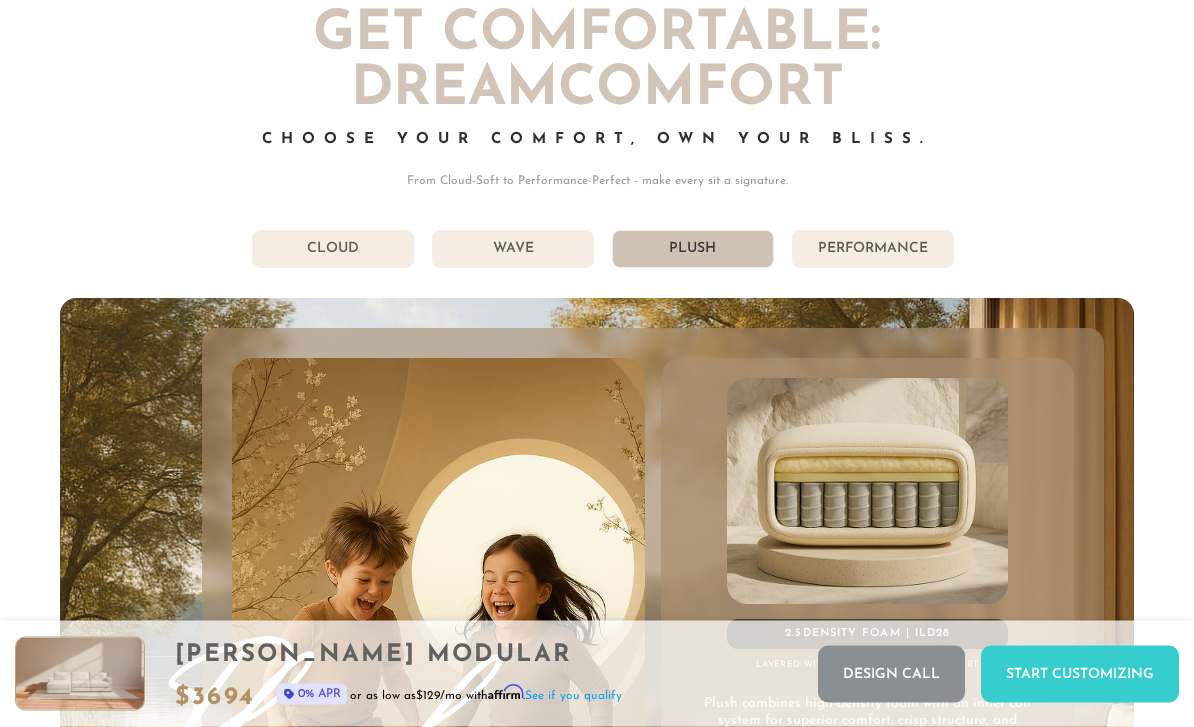 click on "Wave" at bounding box center [513, 250] 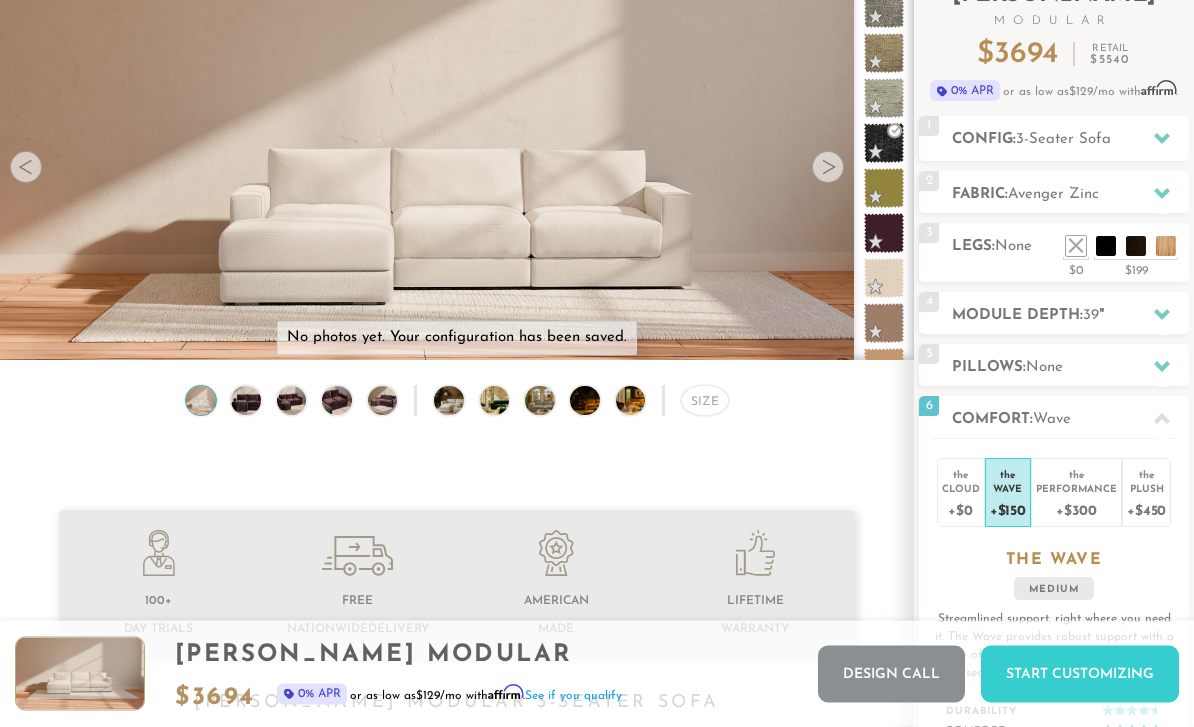 scroll, scrollTop: 0, scrollLeft: 0, axis: both 